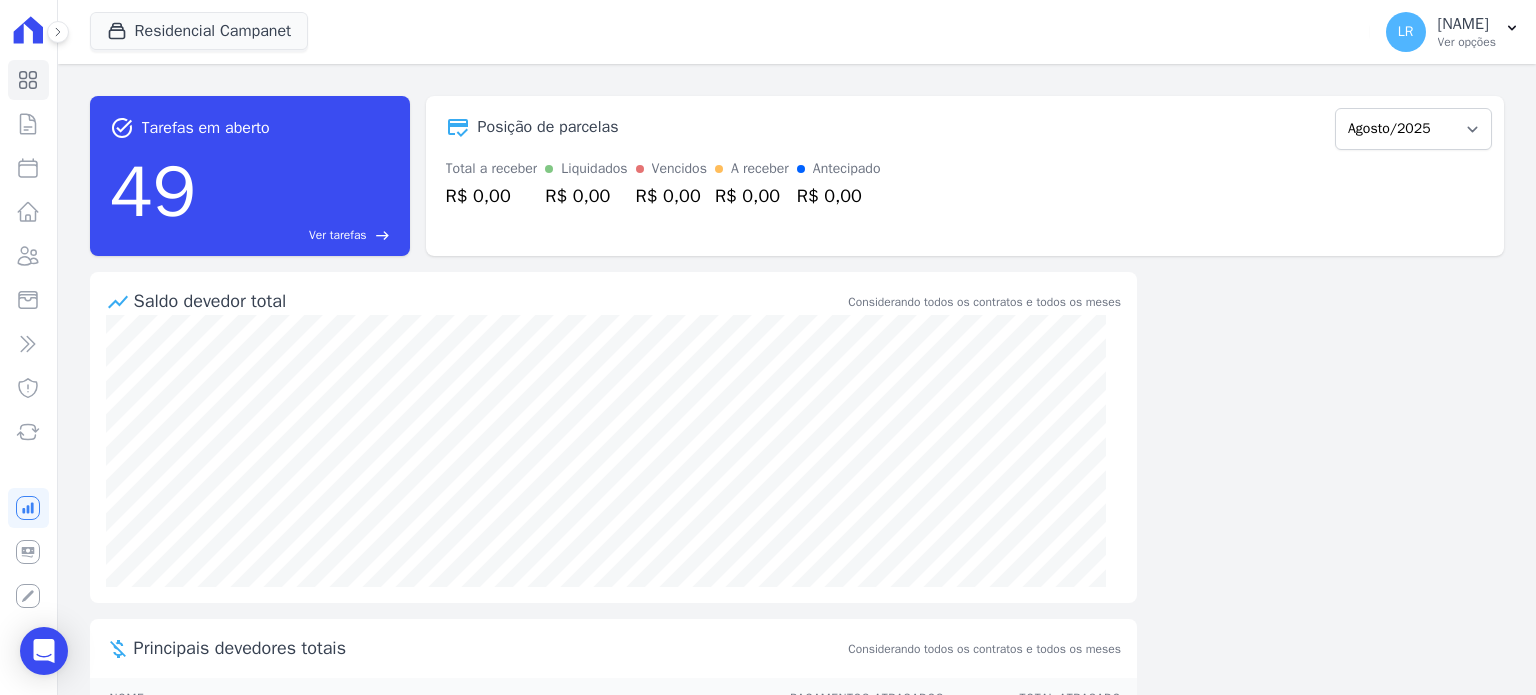 scroll, scrollTop: 0, scrollLeft: 0, axis: both 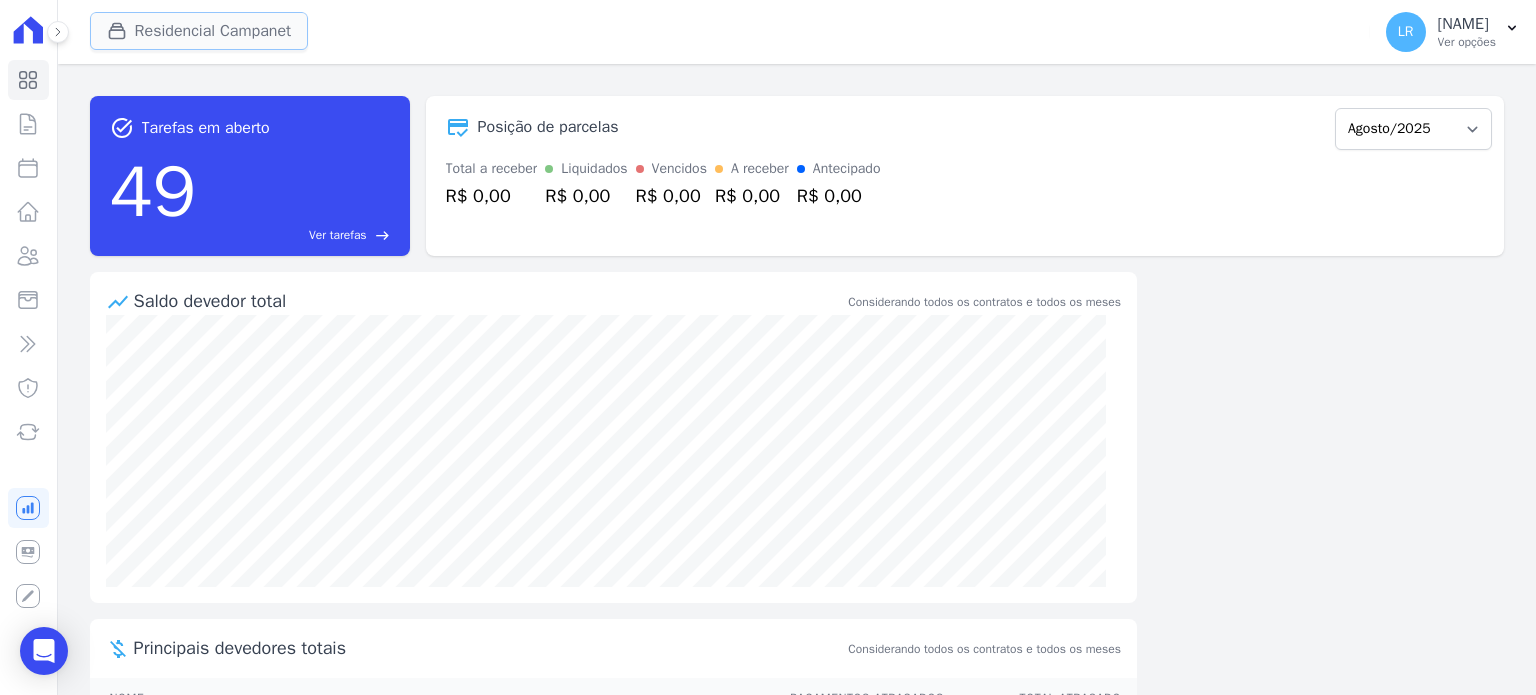 click on "Residencial Campanet" at bounding box center (199, 31) 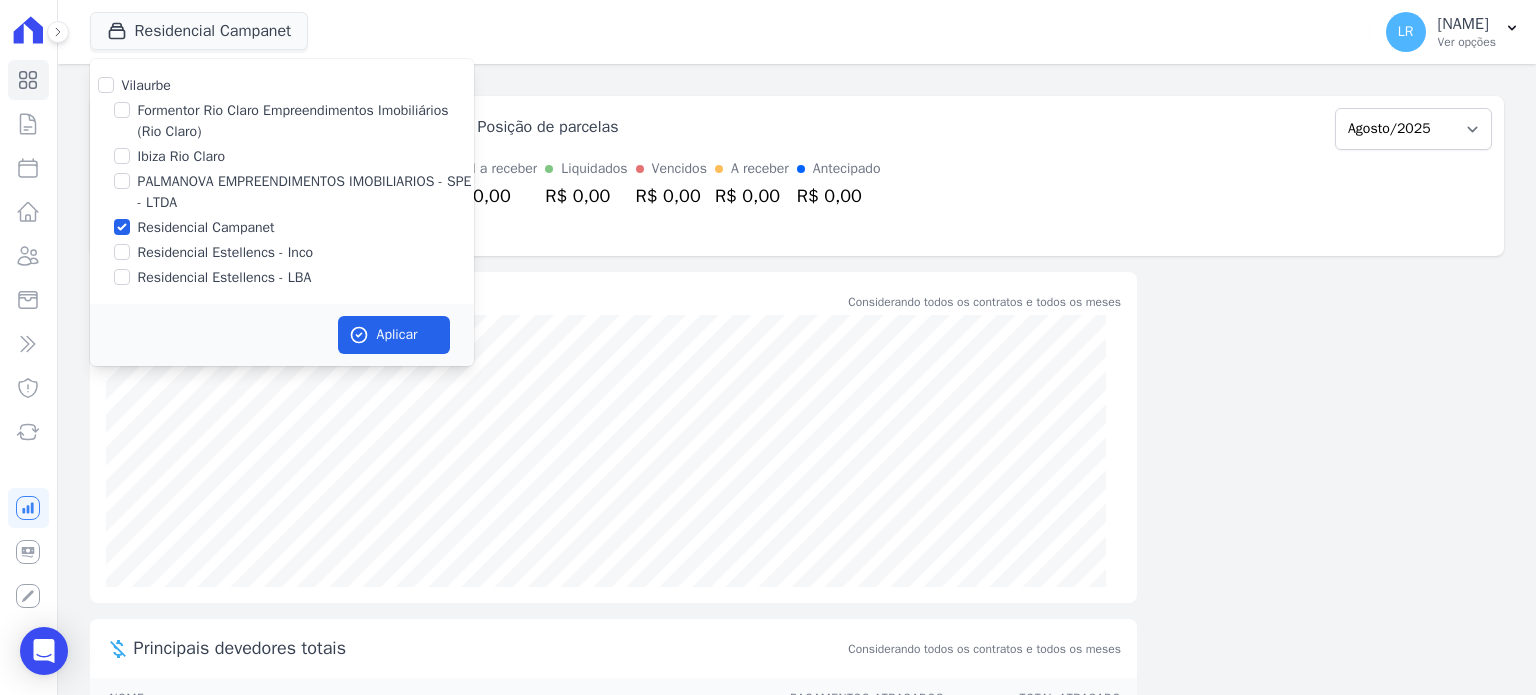 click on "Formentor Rio Claro Empreendimentos Imobiliários (Rio Claro)" at bounding box center [306, 121] 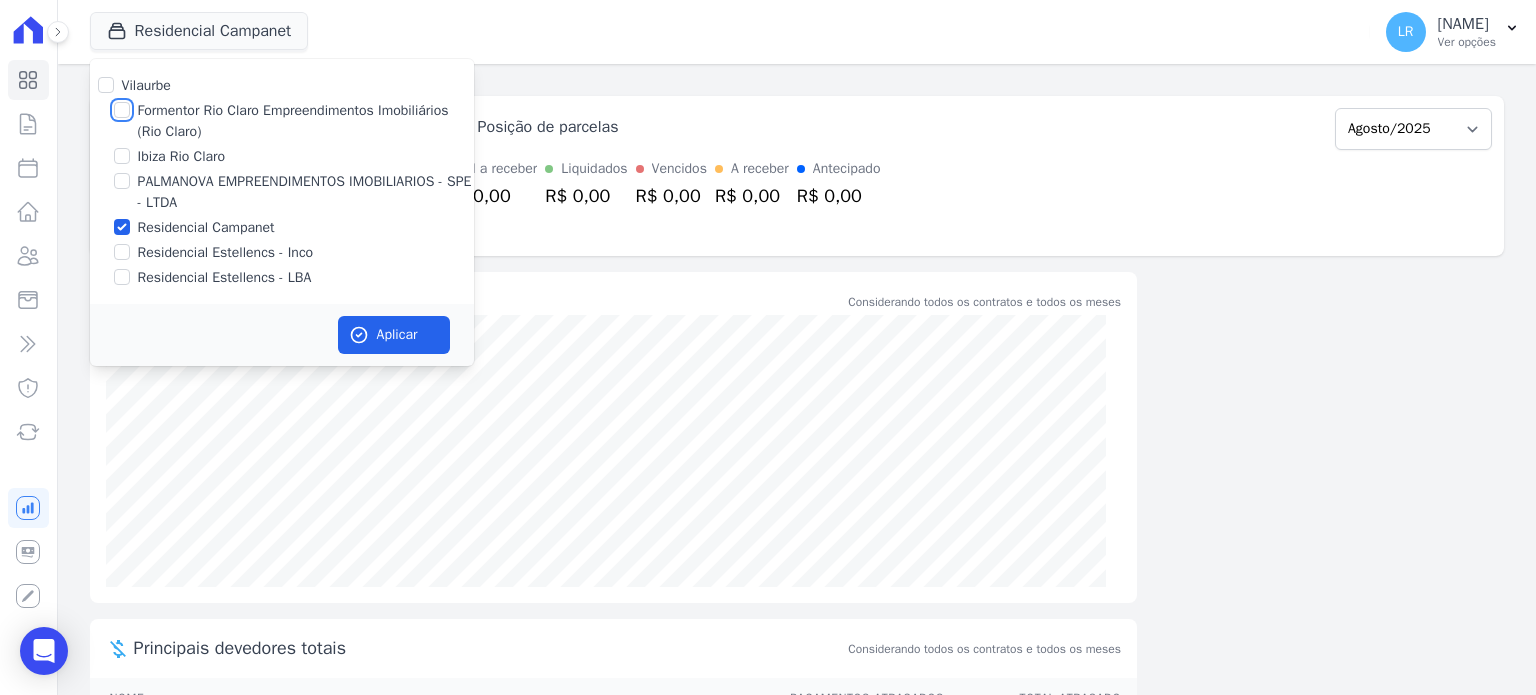click on "Formentor Rio Claro Empreendimentos Imobiliários (Rio Claro)" at bounding box center [122, 110] 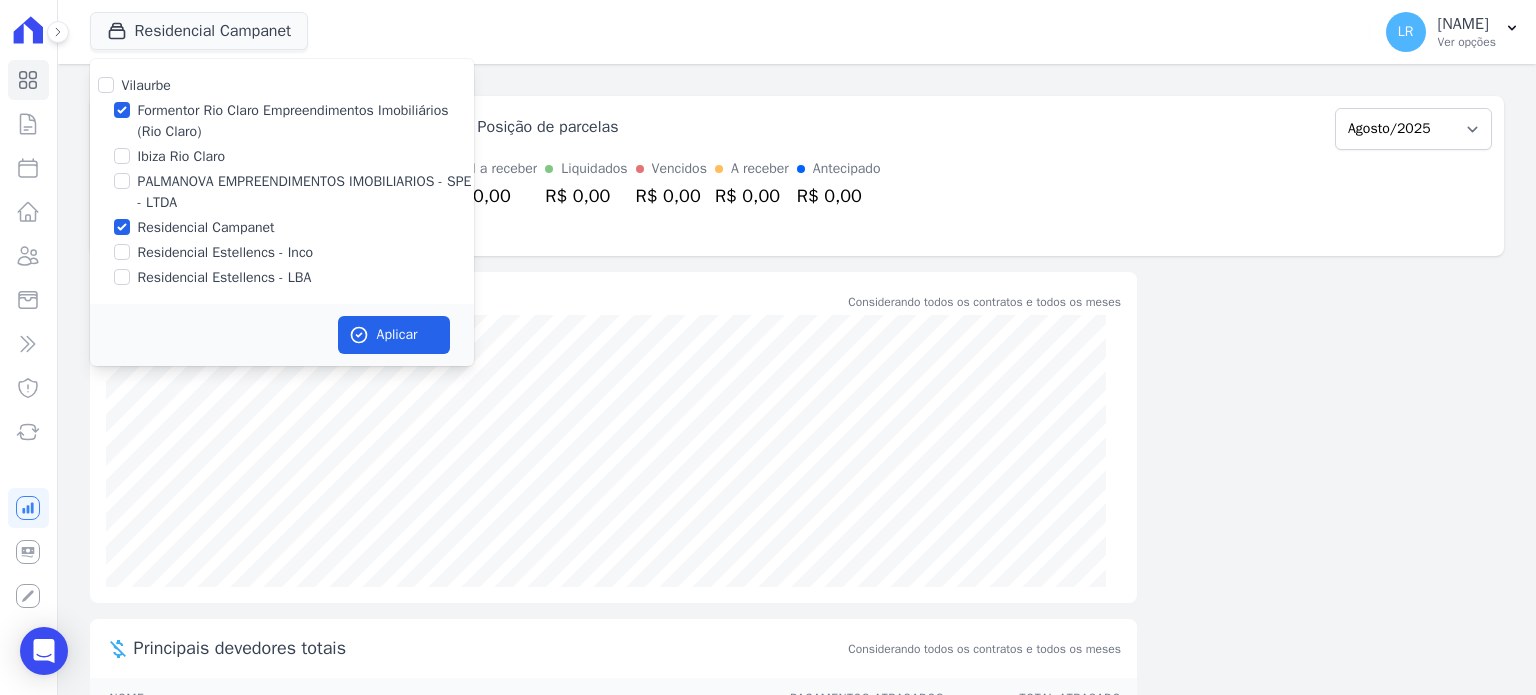 click on "Residencial Campanet" at bounding box center (206, 227) 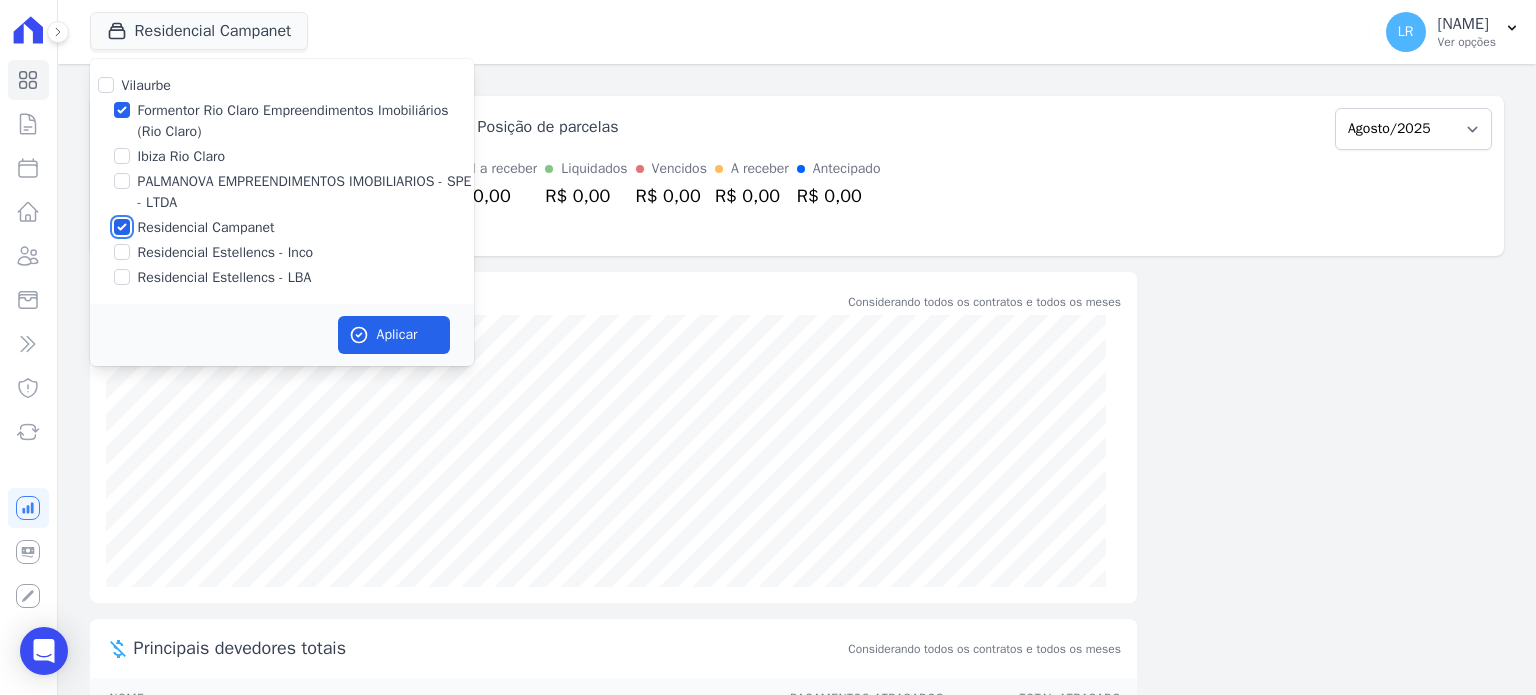 click on "Residencial Campanet" at bounding box center (122, 227) 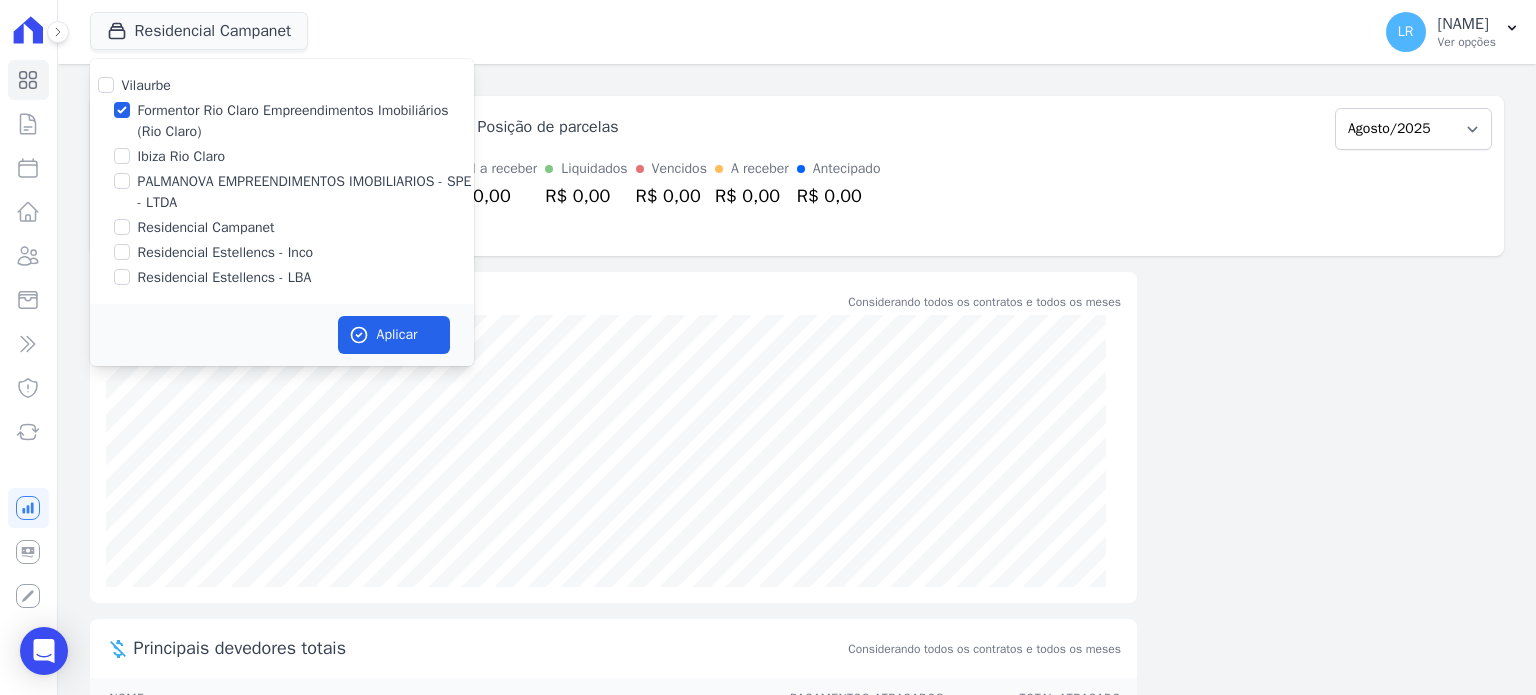 click on "Formentor Rio Claro Empreendimentos Imobiliários (Rio Claro)" at bounding box center [306, 121] 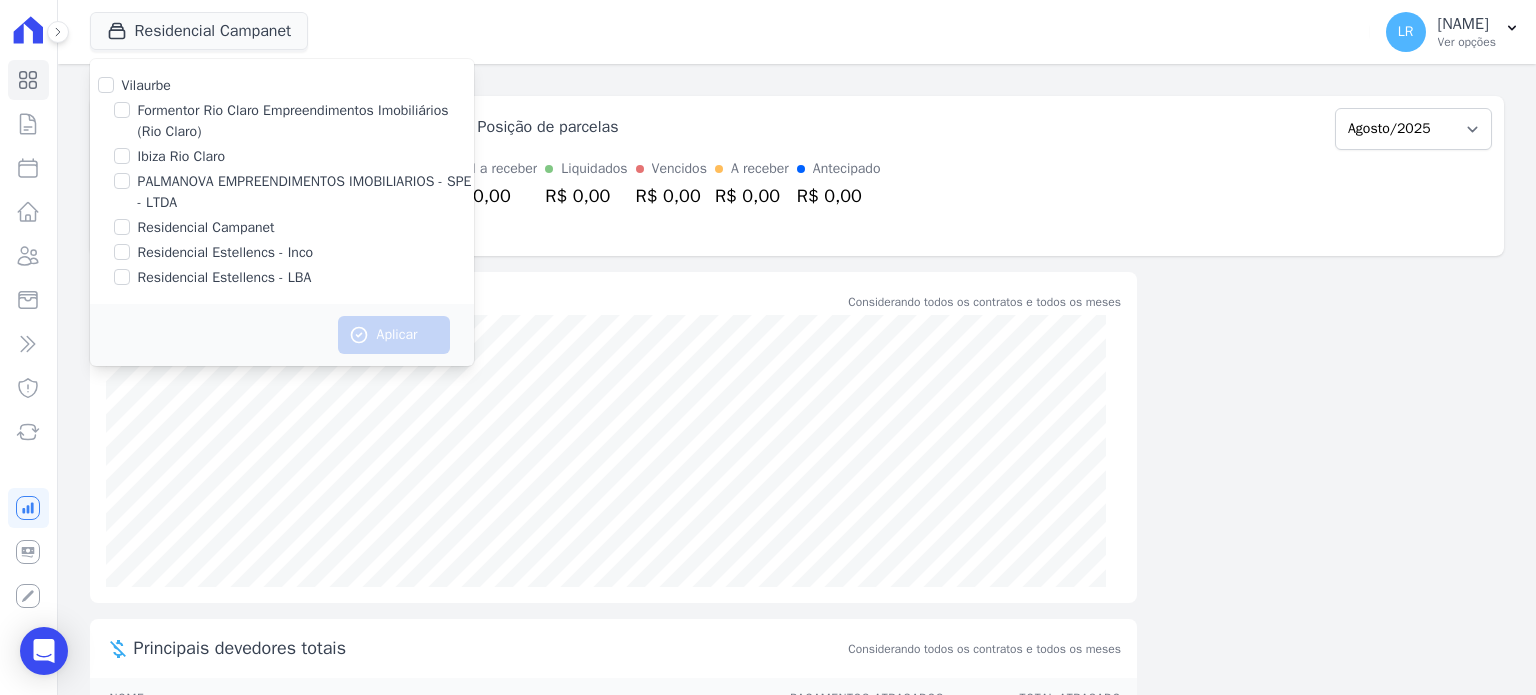 click on "Residencial Estellencs - LBA" at bounding box center (225, 277) 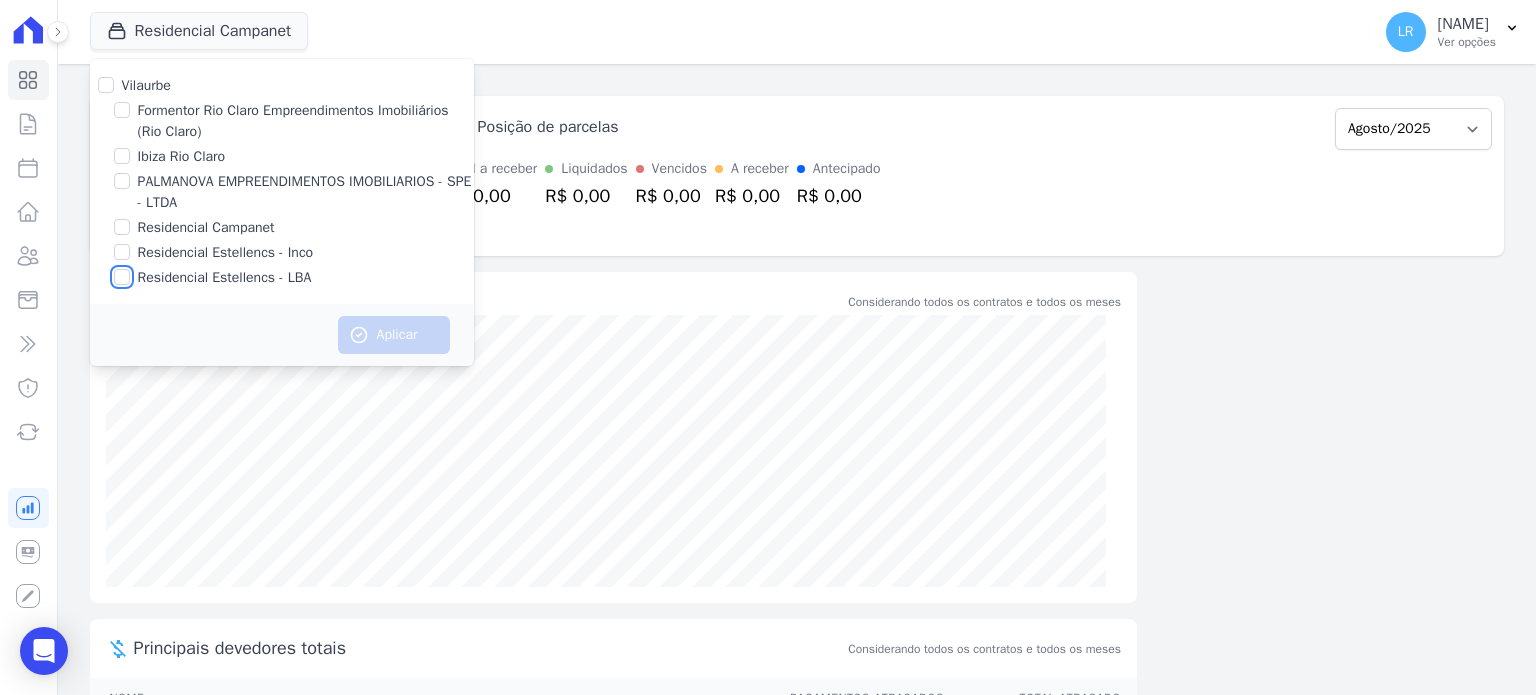 checkbox on "true" 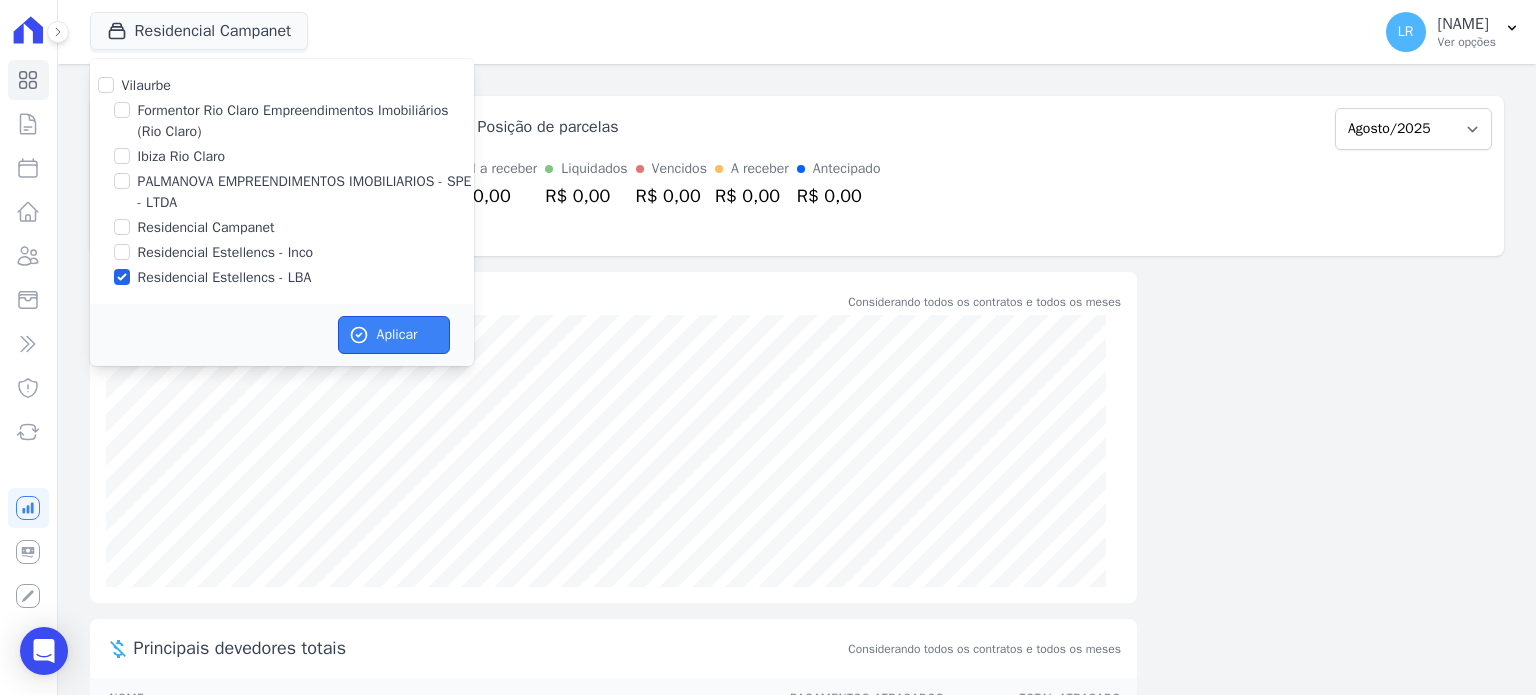 click 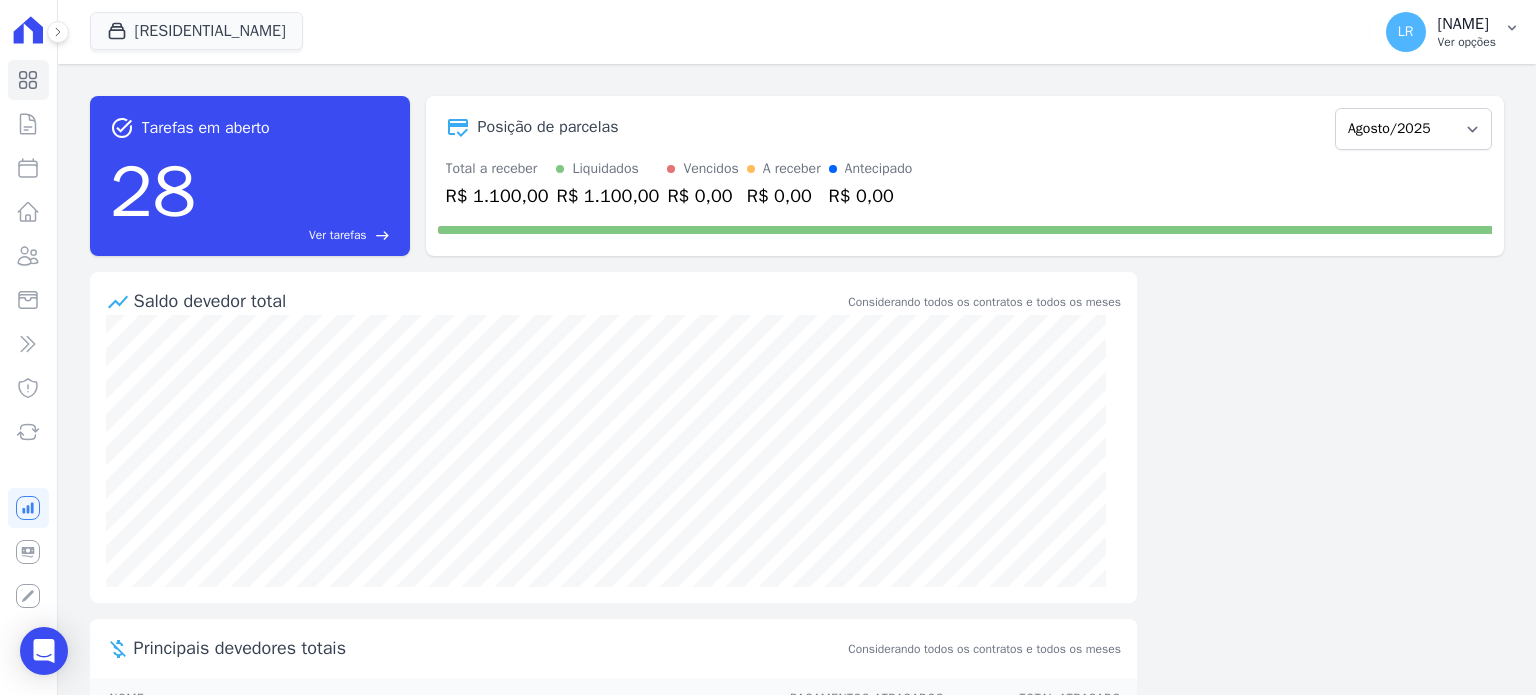 click on "LR
Lorrany Rocha
Ver opções" at bounding box center [1441, 32] 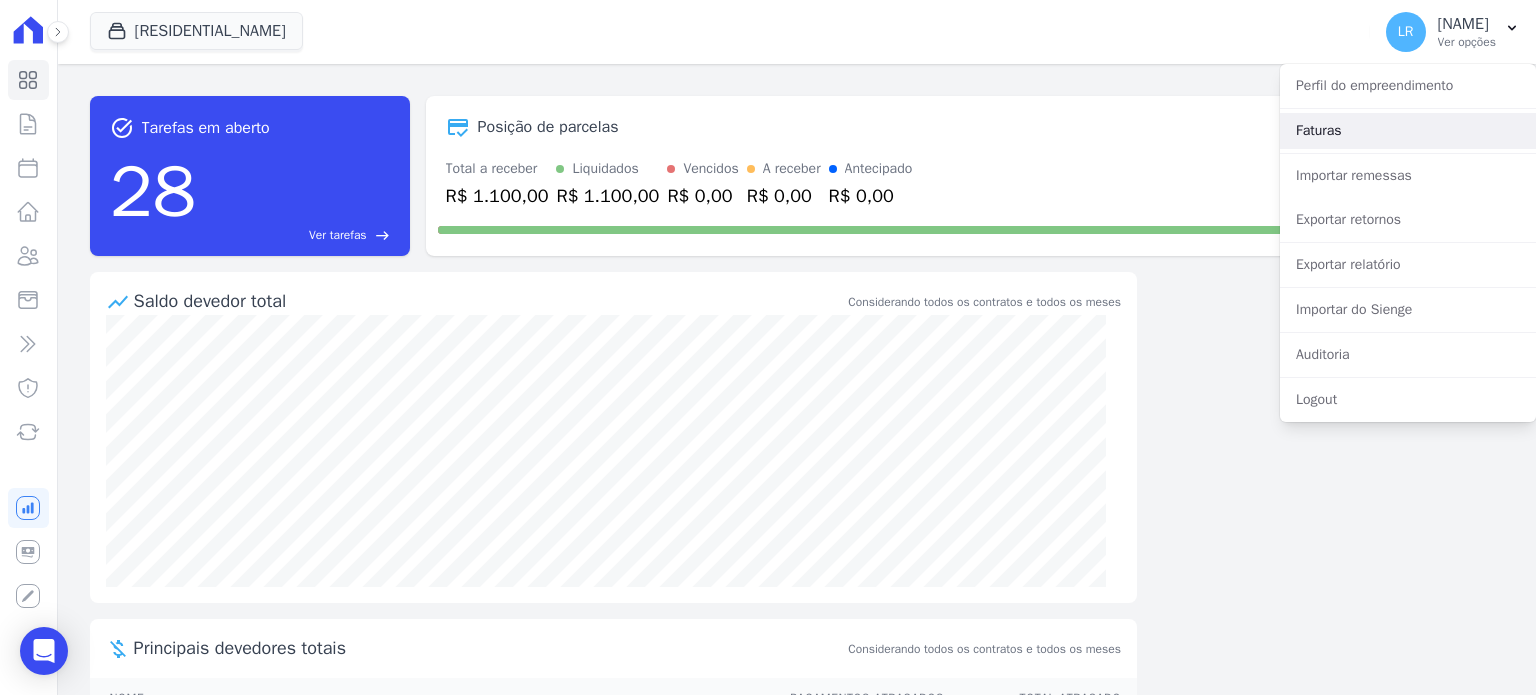 click on "Faturas" at bounding box center (1408, 131) 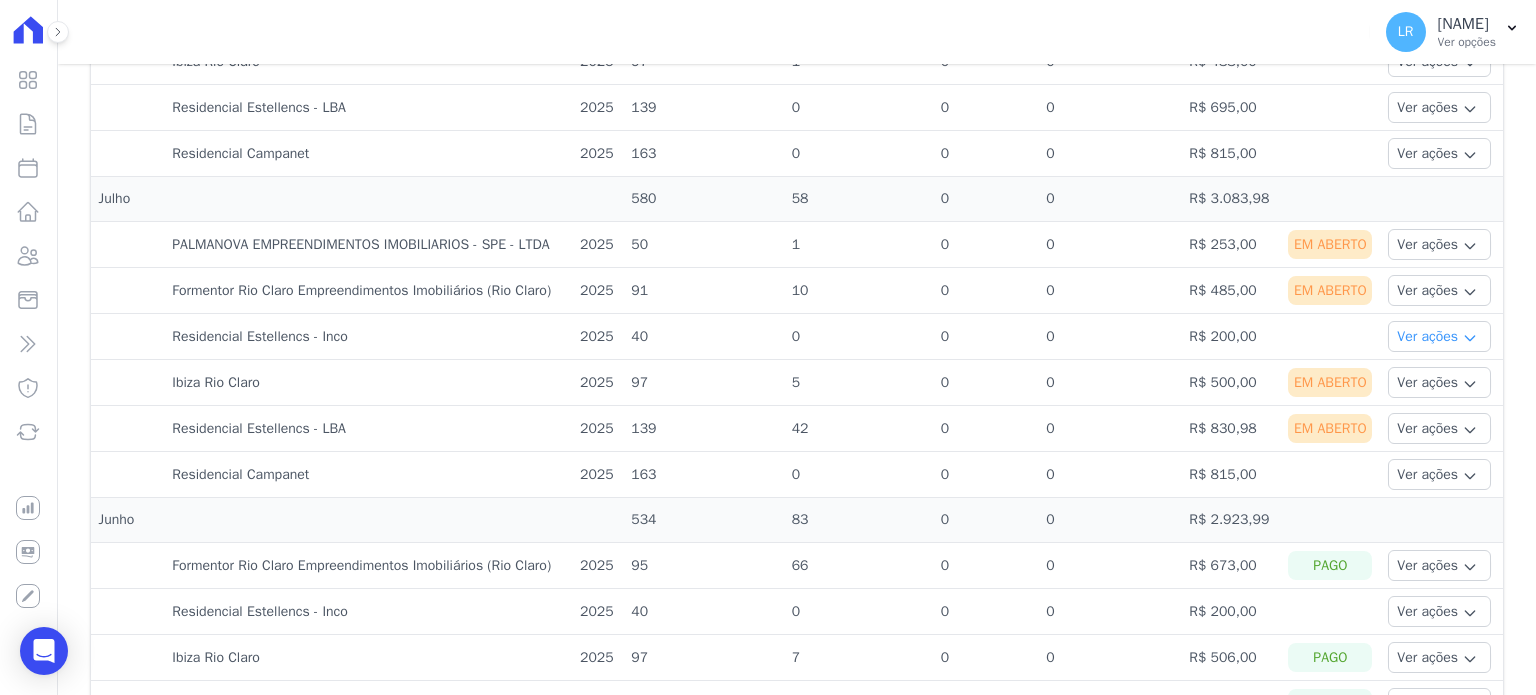 scroll, scrollTop: 800, scrollLeft: 0, axis: vertical 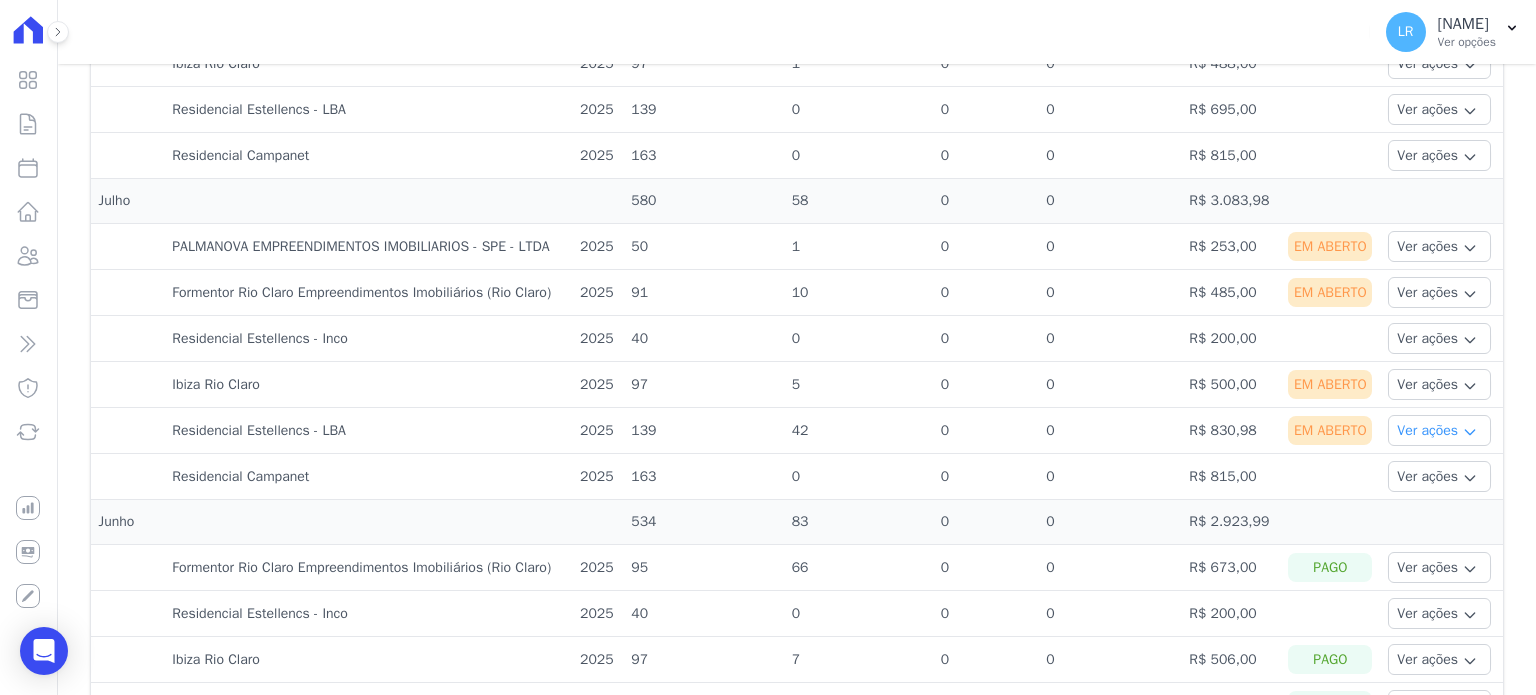 click on "Ver ações" at bounding box center [1439, 430] 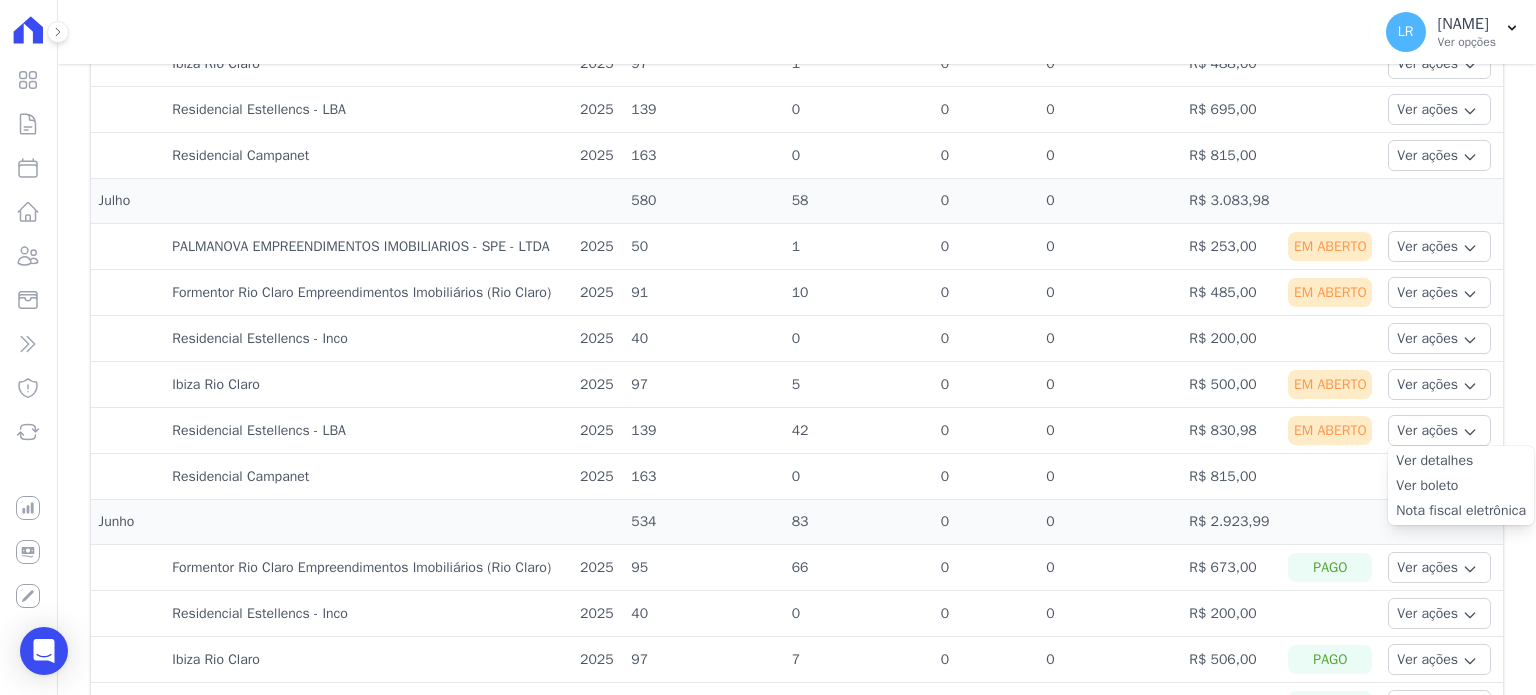click on "Ver boleto" at bounding box center [1461, 485] 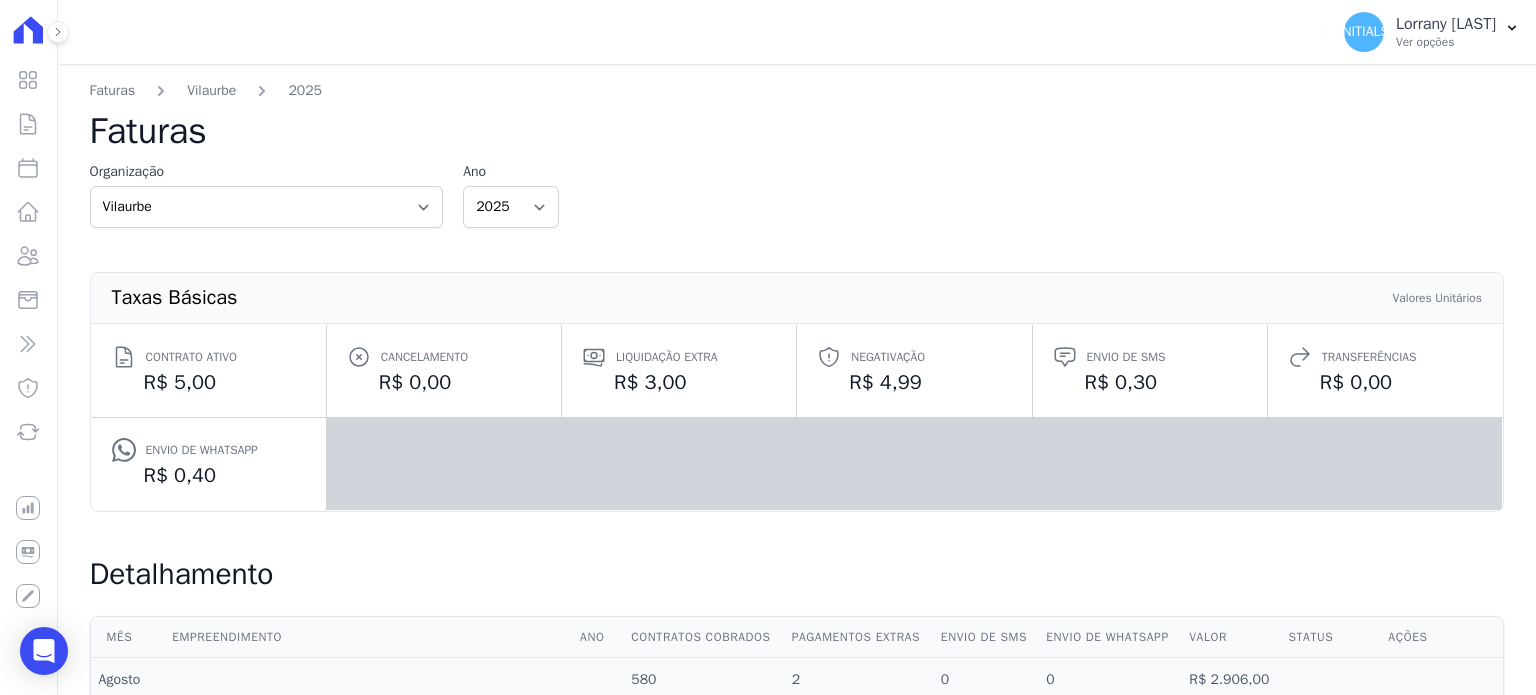 scroll, scrollTop: 0, scrollLeft: 0, axis: both 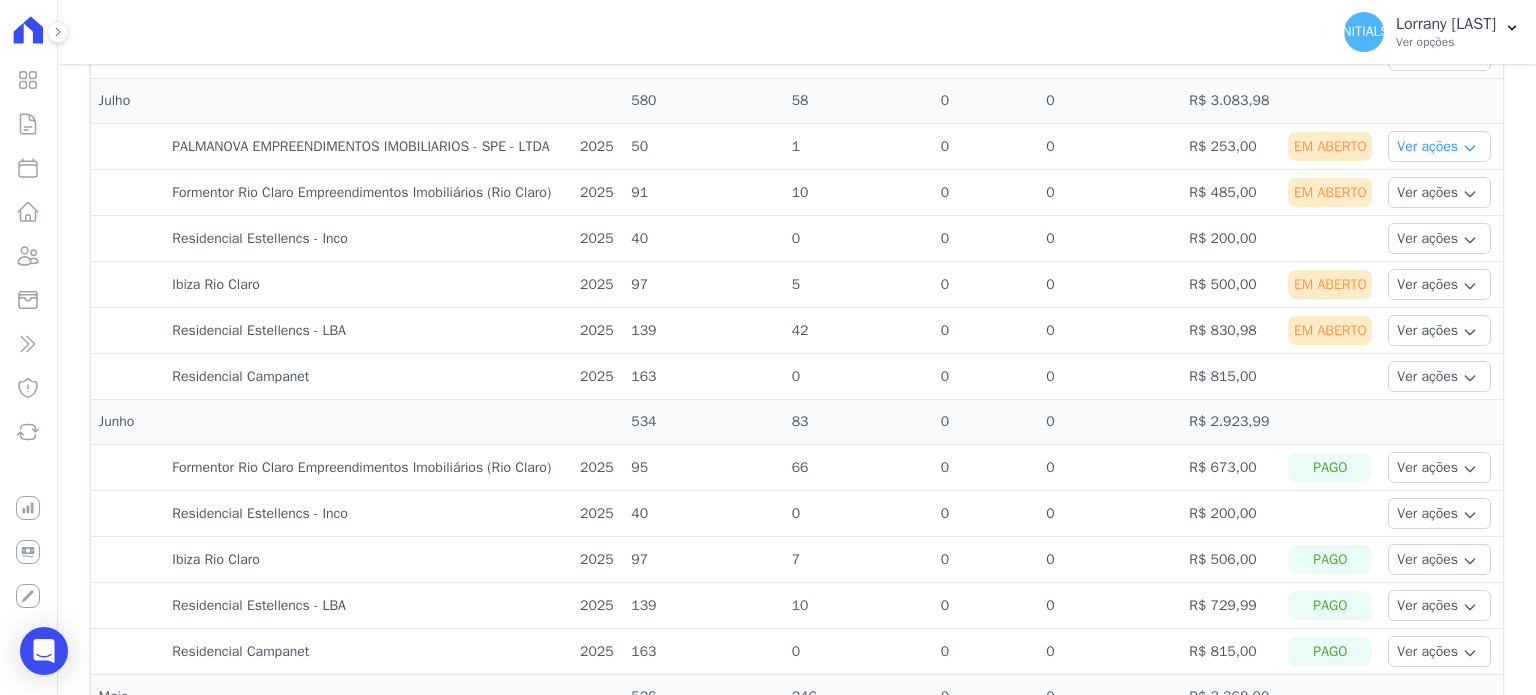 click on "Ver ações" at bounding box center [1439, 146] 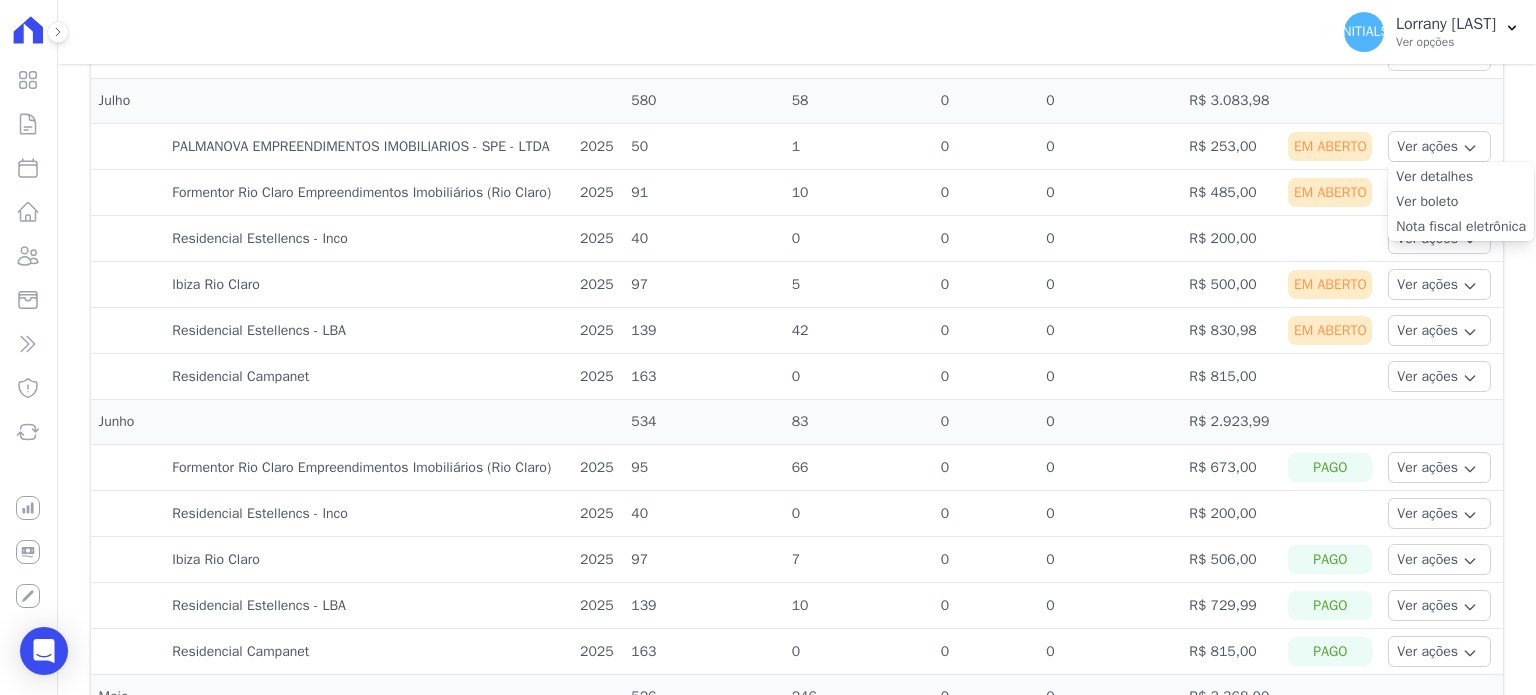 click on "Ver boleto" at bounding box center [1461, 201] 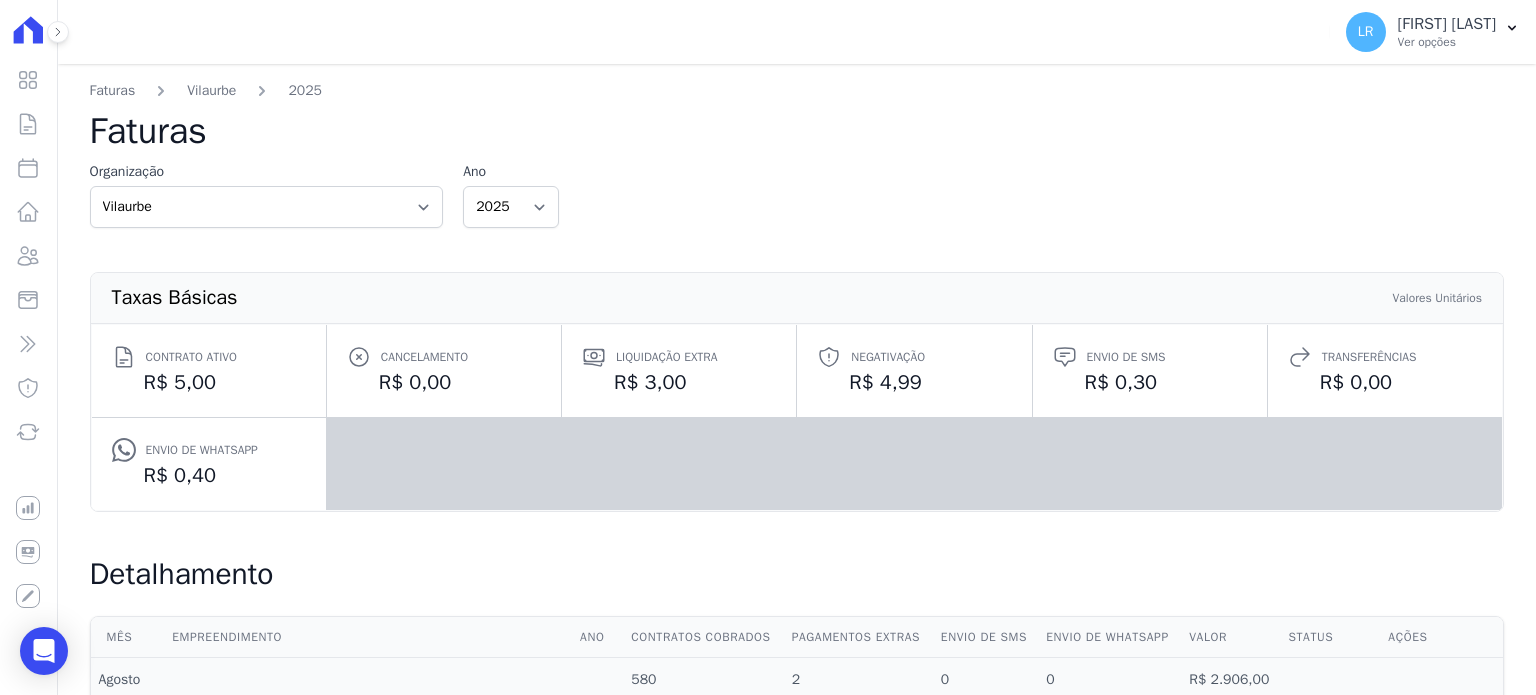 scroll, scrollTop: 0, scrollLeft: 0, axis: both 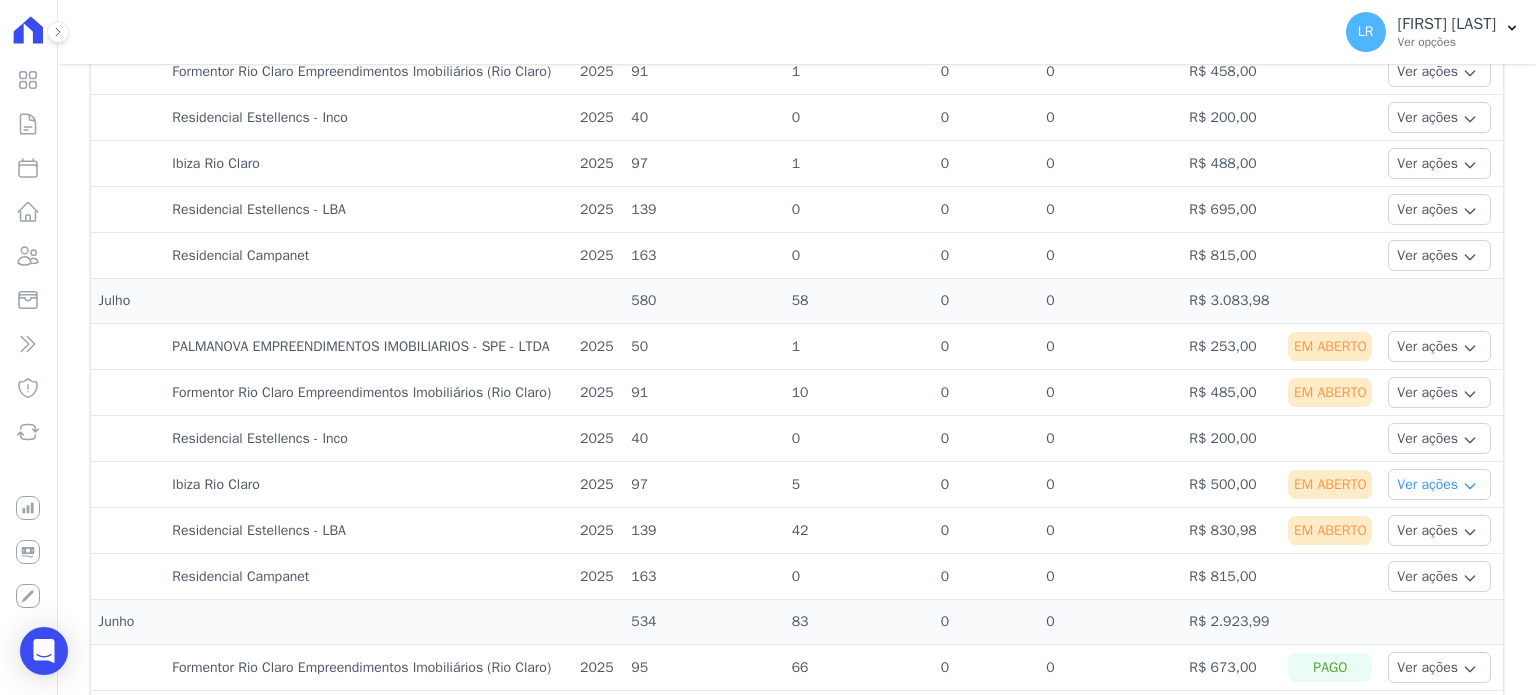click on "Ver ações" at bounding box center [1439, 484] 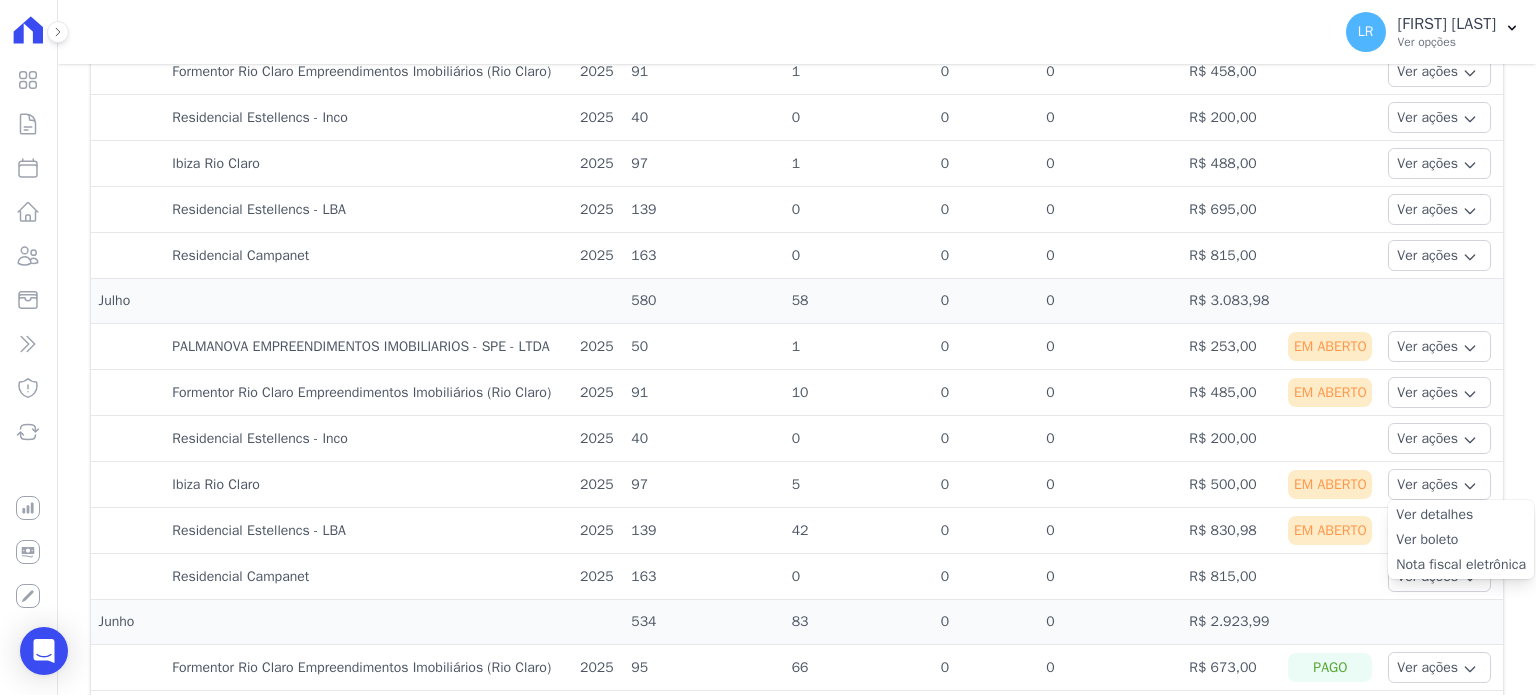 click on "Ver boleto" at bounding box center [1461, 539] 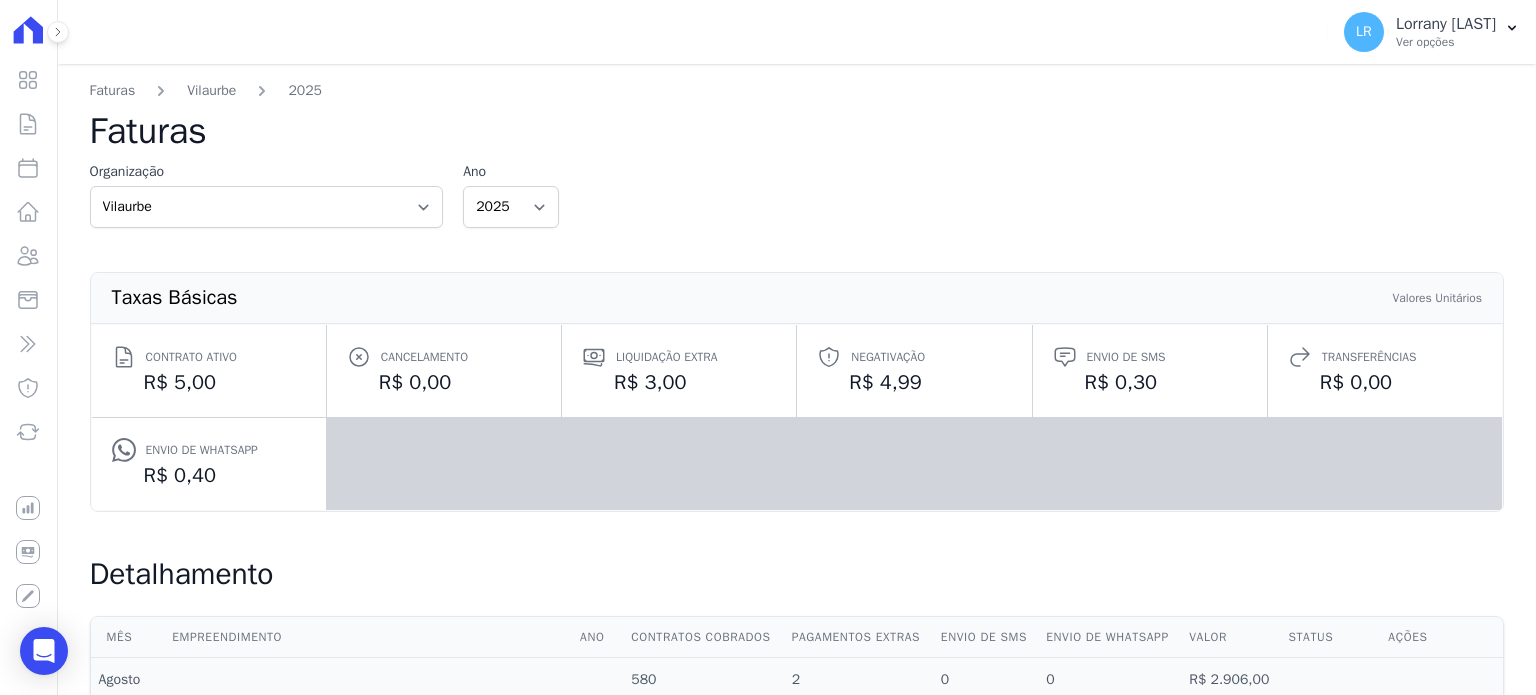 scroll, scrollTop: 0, scrollLeft: 0, axis: both 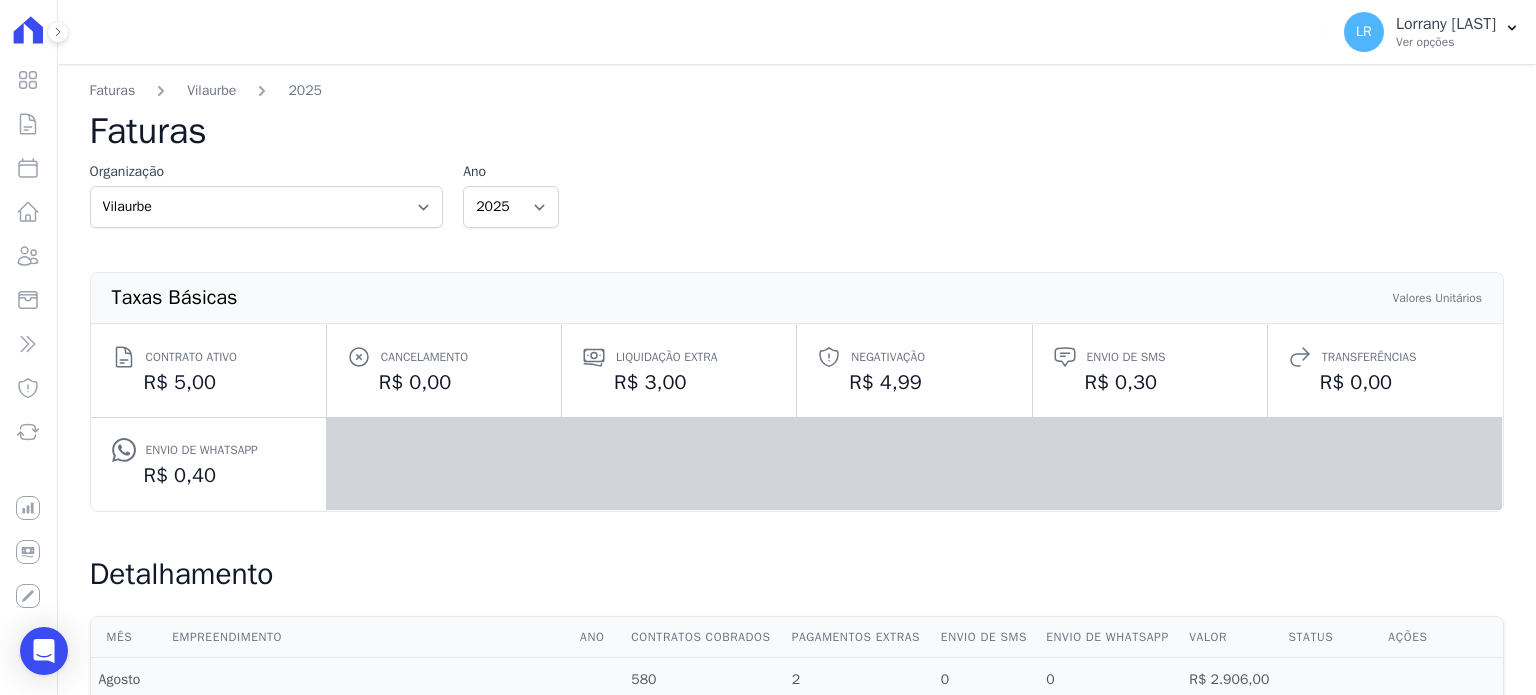 click on "Organização
Vilaurbe
Ano
2025
2024
2023
2022" at bounding box center [797, 194] 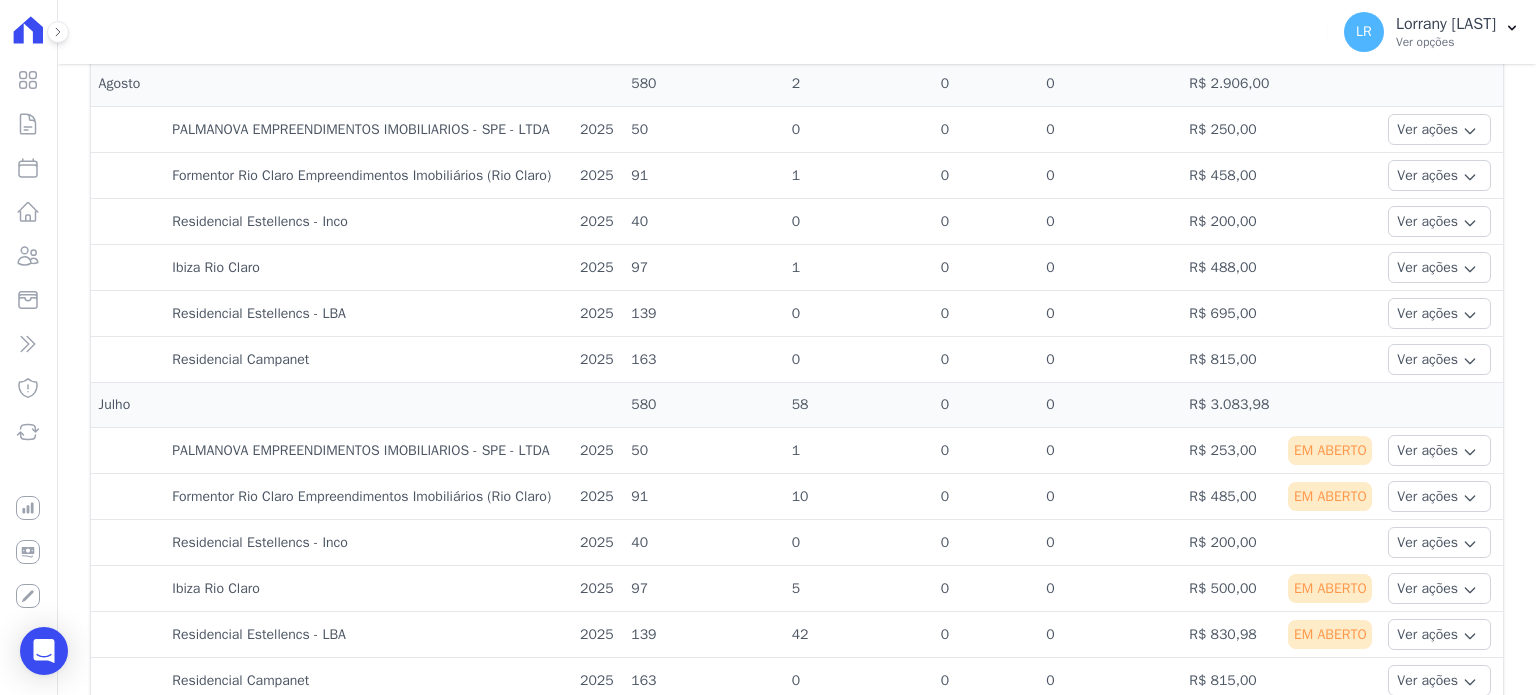 scroll, scrollTop: 600, scrollLeft: 0, axis: vertical 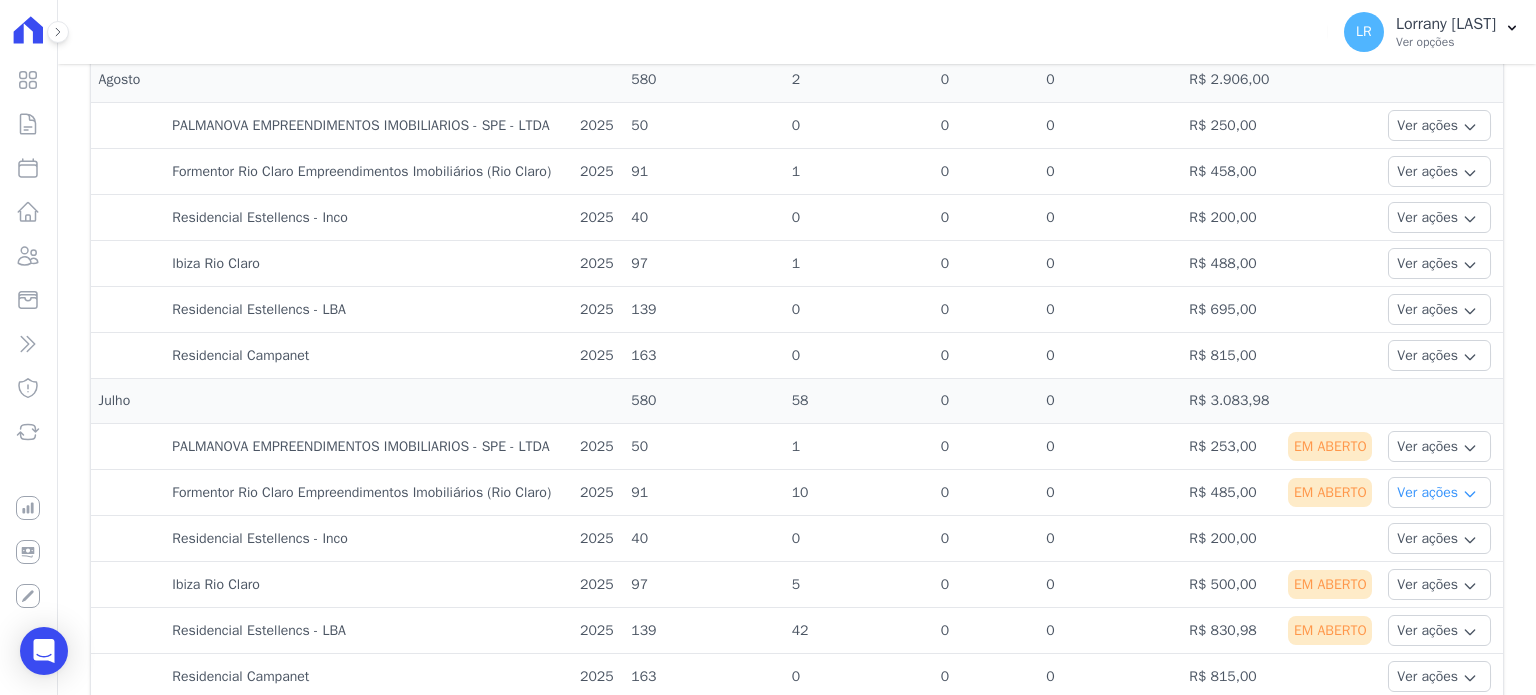click on "Ver ações" at bounding box center [1439, 492] 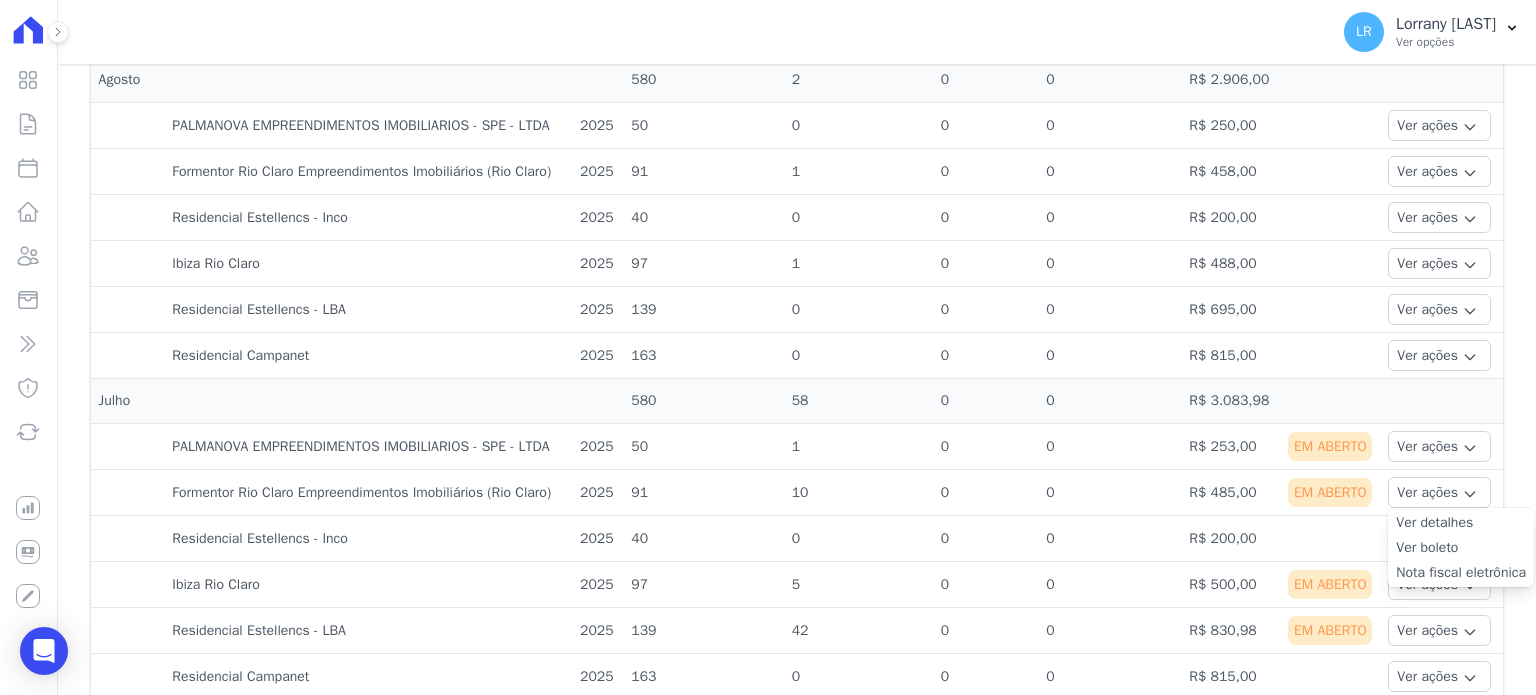 click on "Ver boleto" at bounding box center [1461, 547] 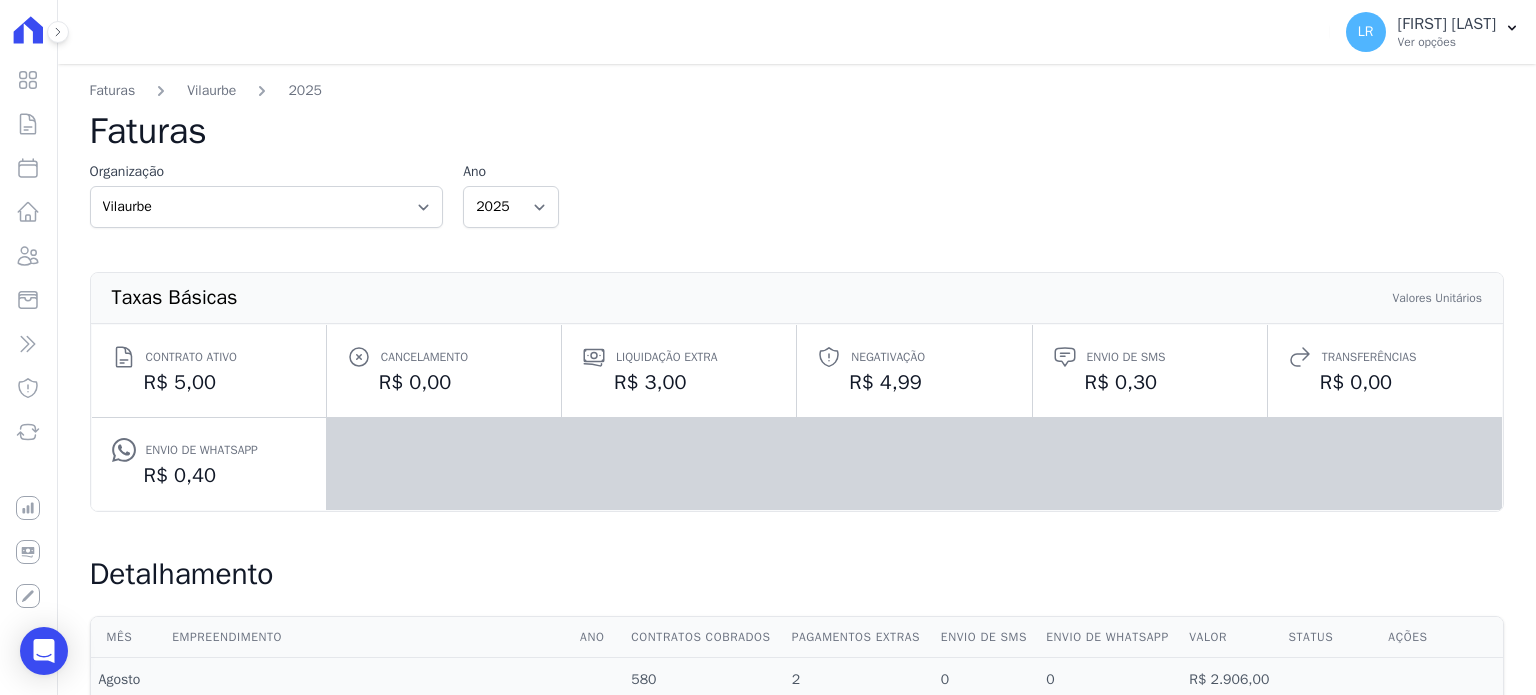 scroll, scrollTop: 0, scrollLeft: 0, axis: both 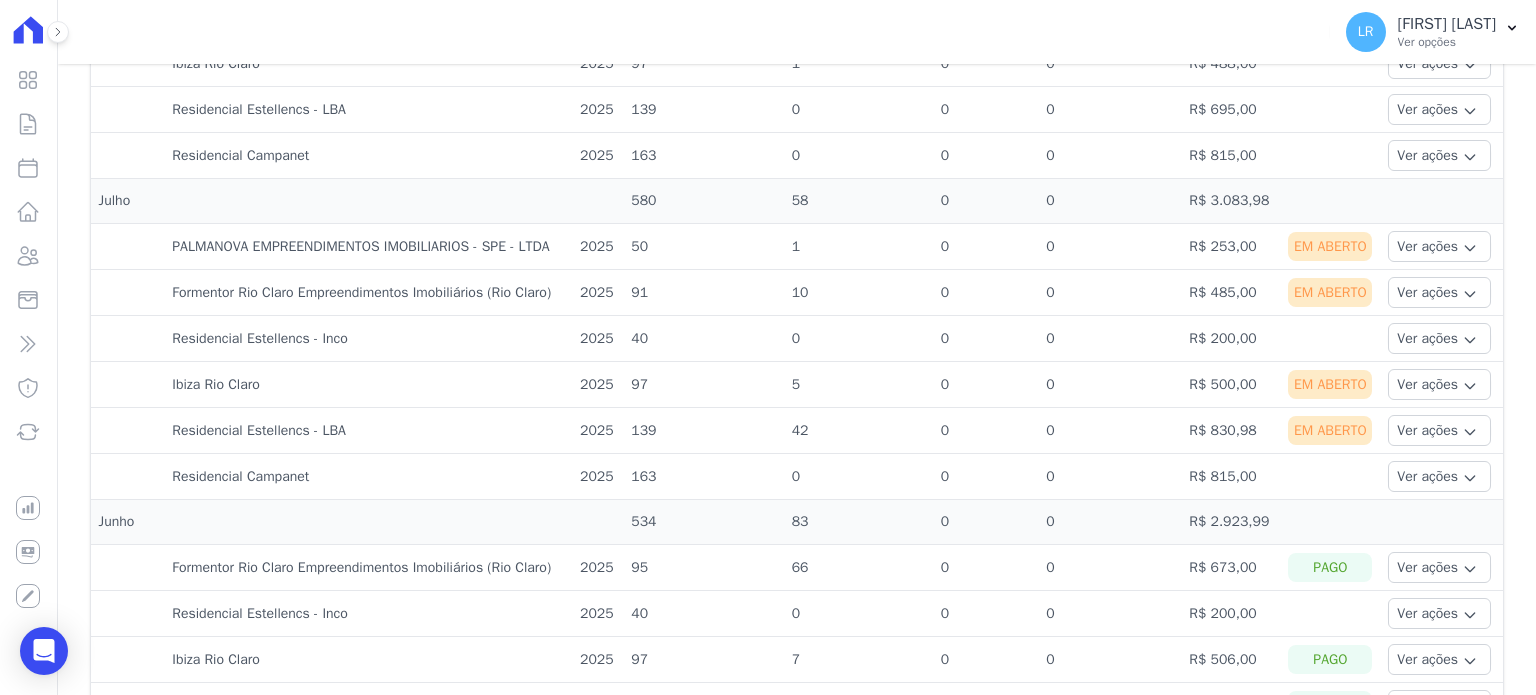 click at bounding box center (1330, 477) 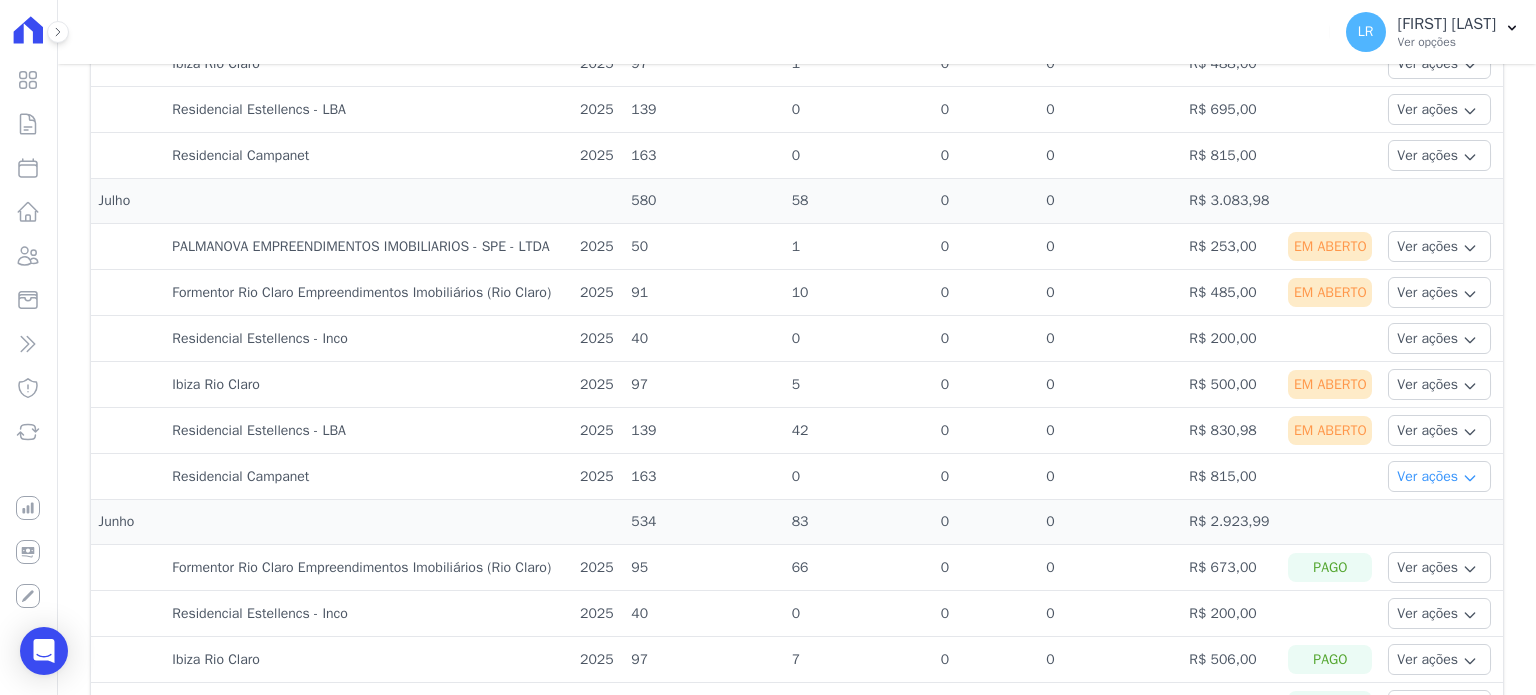 click on "Ver ações" at bounding box center [1439, 476] 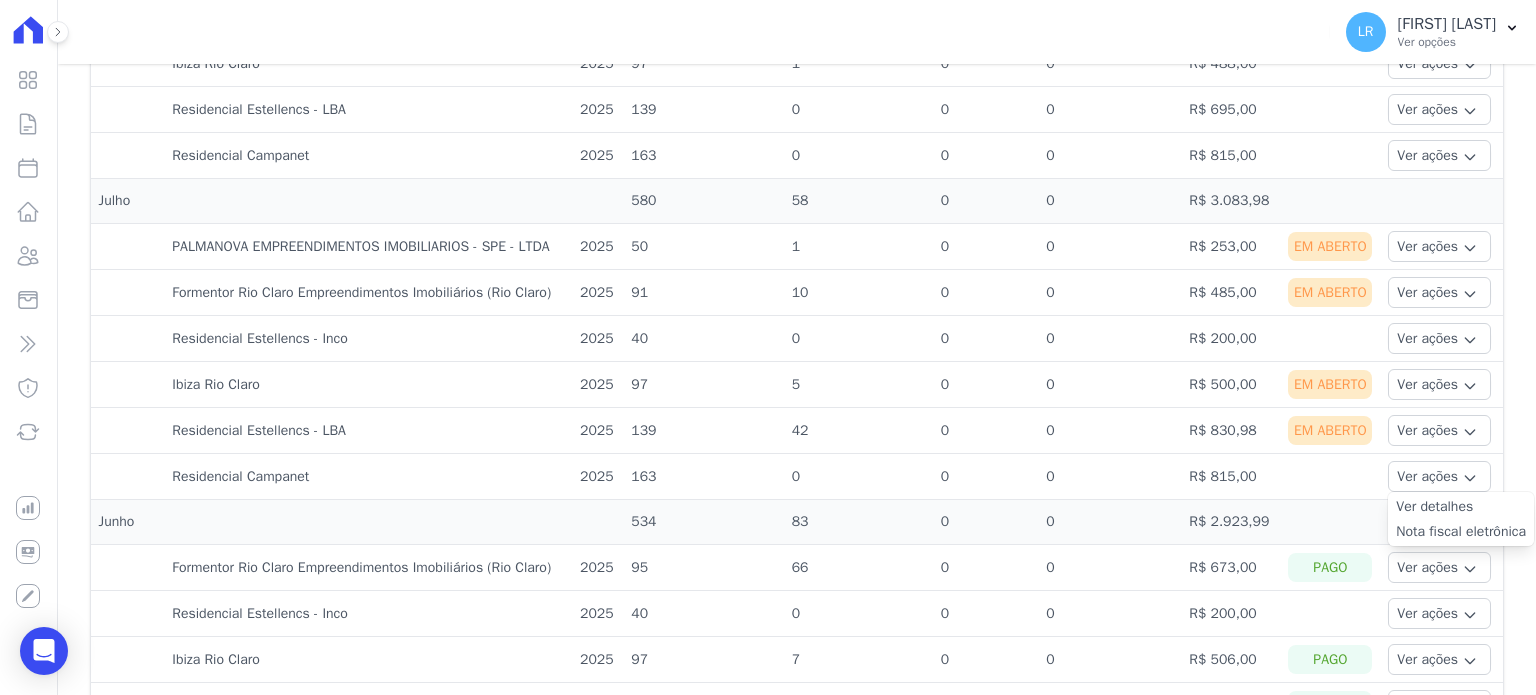 click at bounding box center (1330, 477) 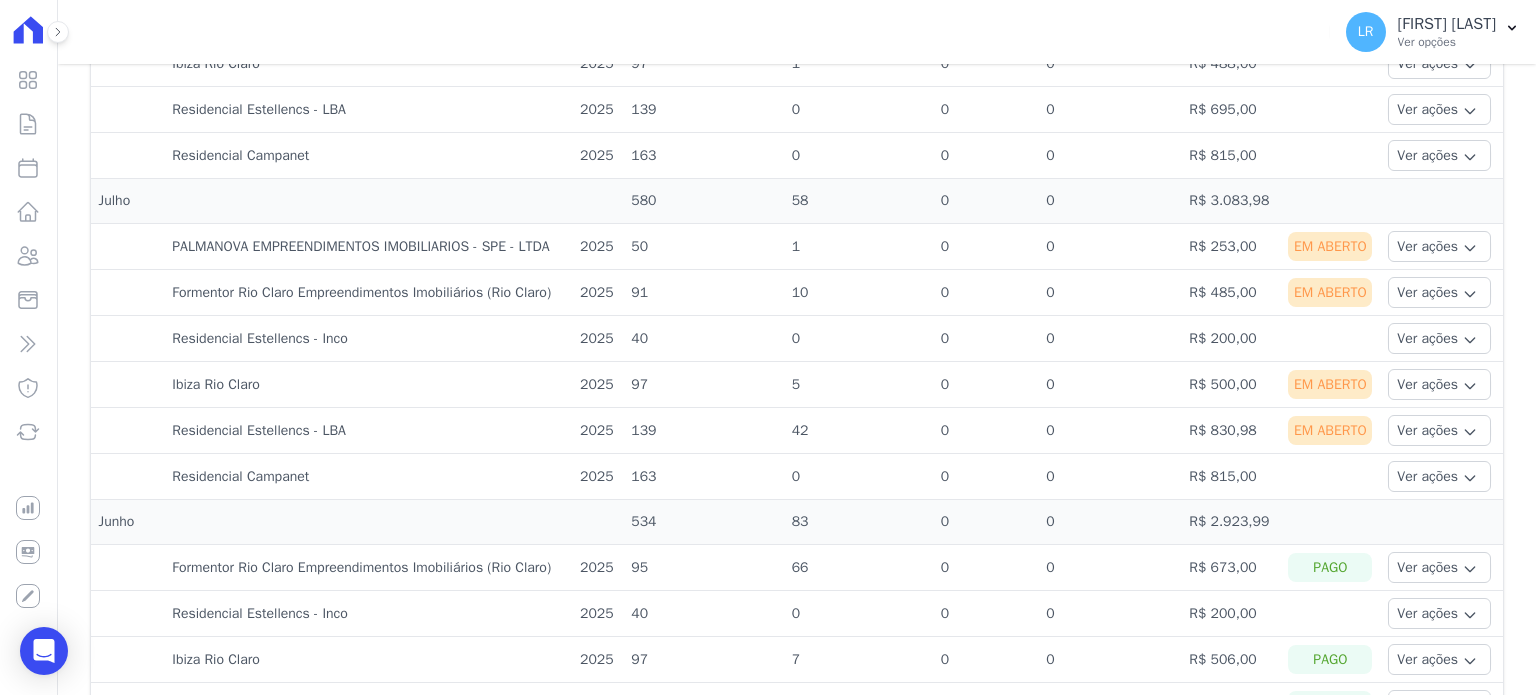 drag, startPoint x: 1324, startPoint y: 470, endPoint x: 1080, endPoint y: 485, distance: 244.46063 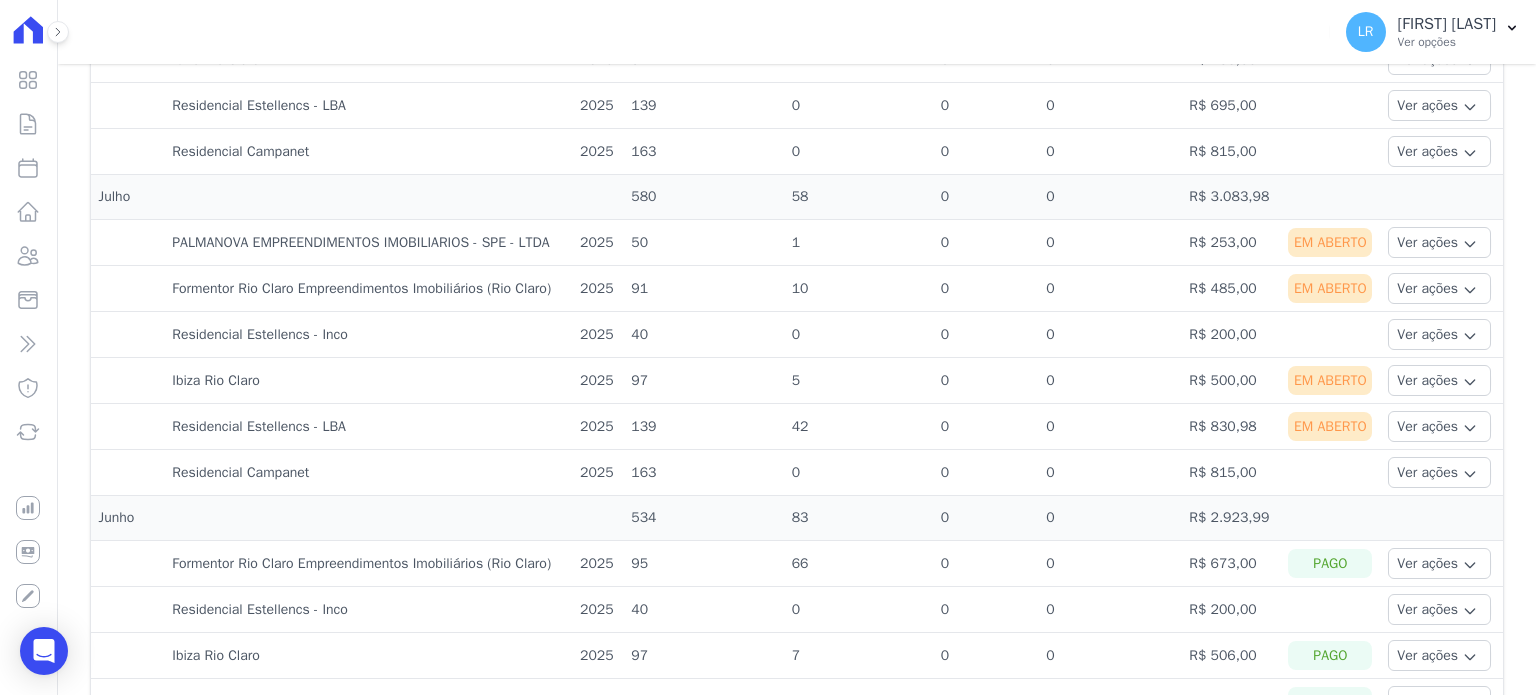 scroll, scrollTop: 800, scrollLeft: 0, axis: vertical 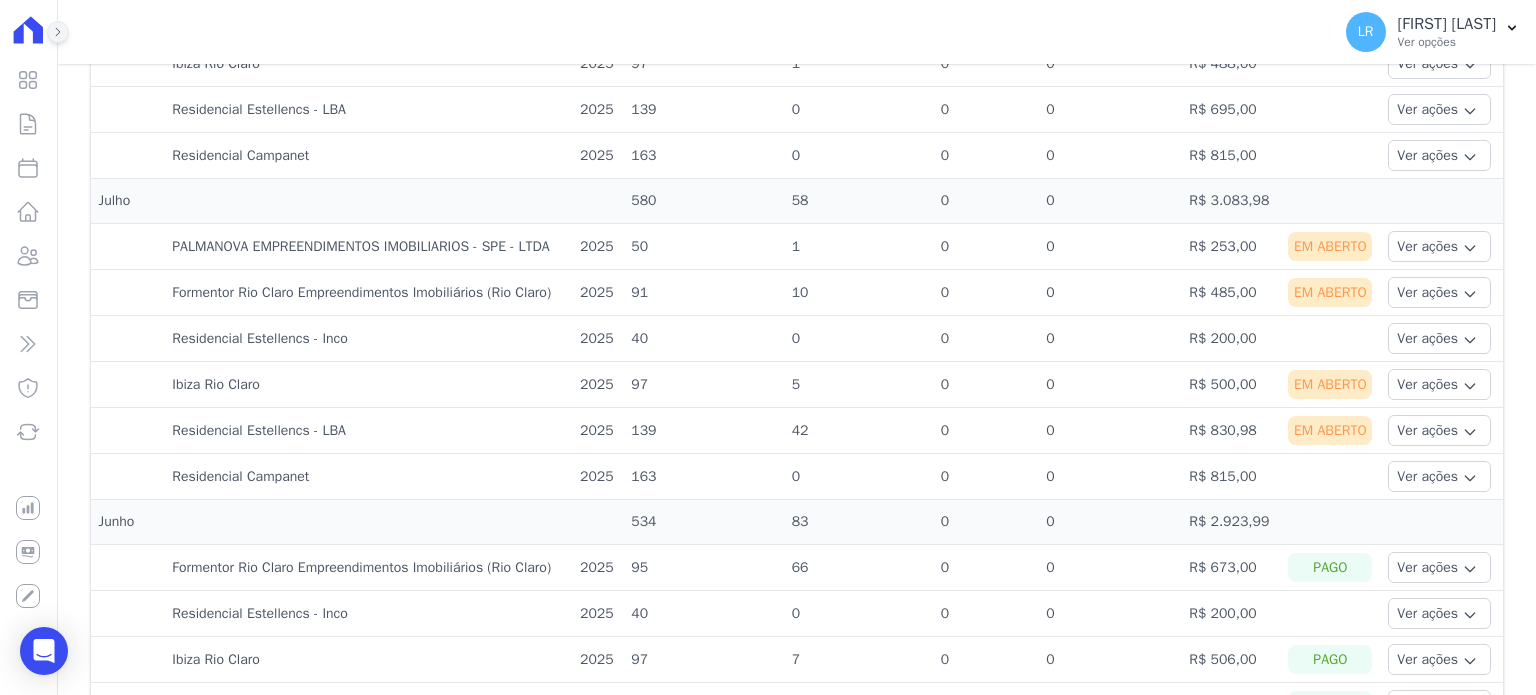 click at bounding box center [58, 32] 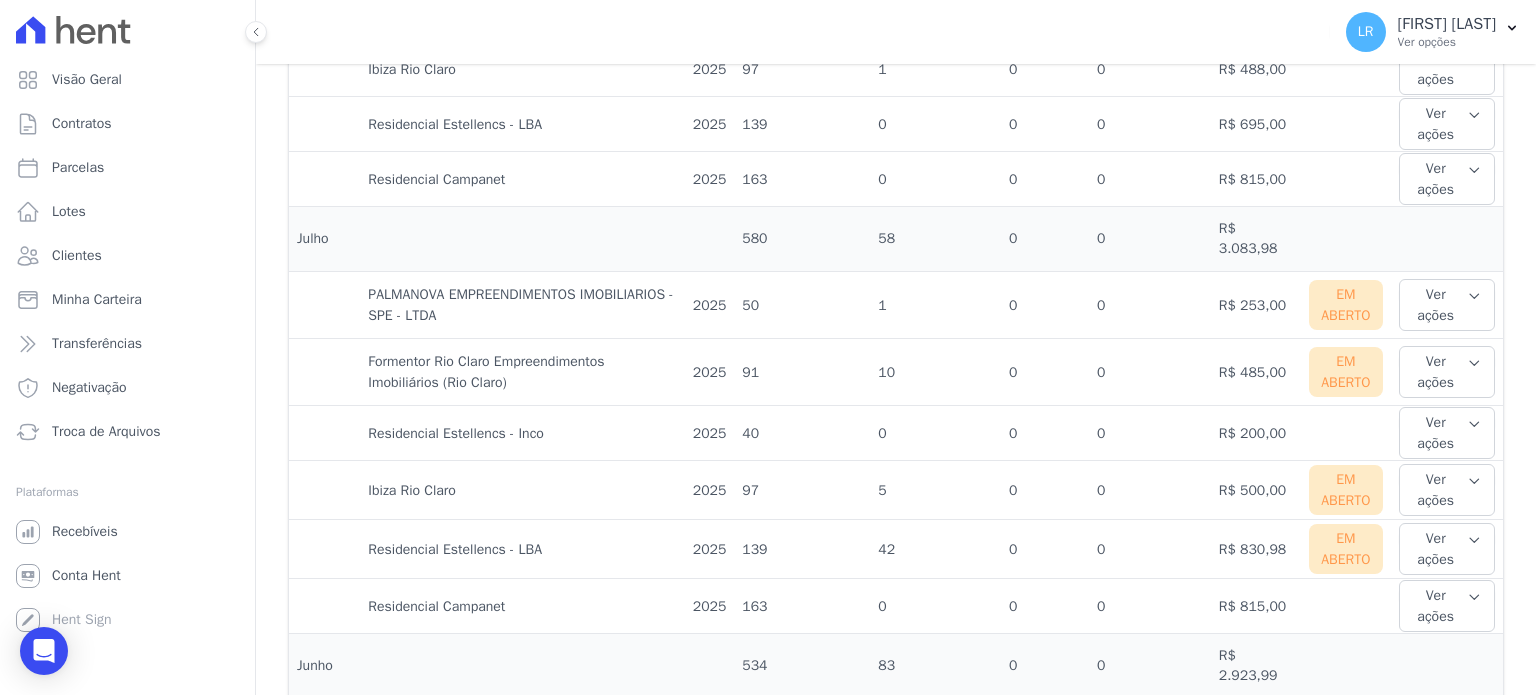click 